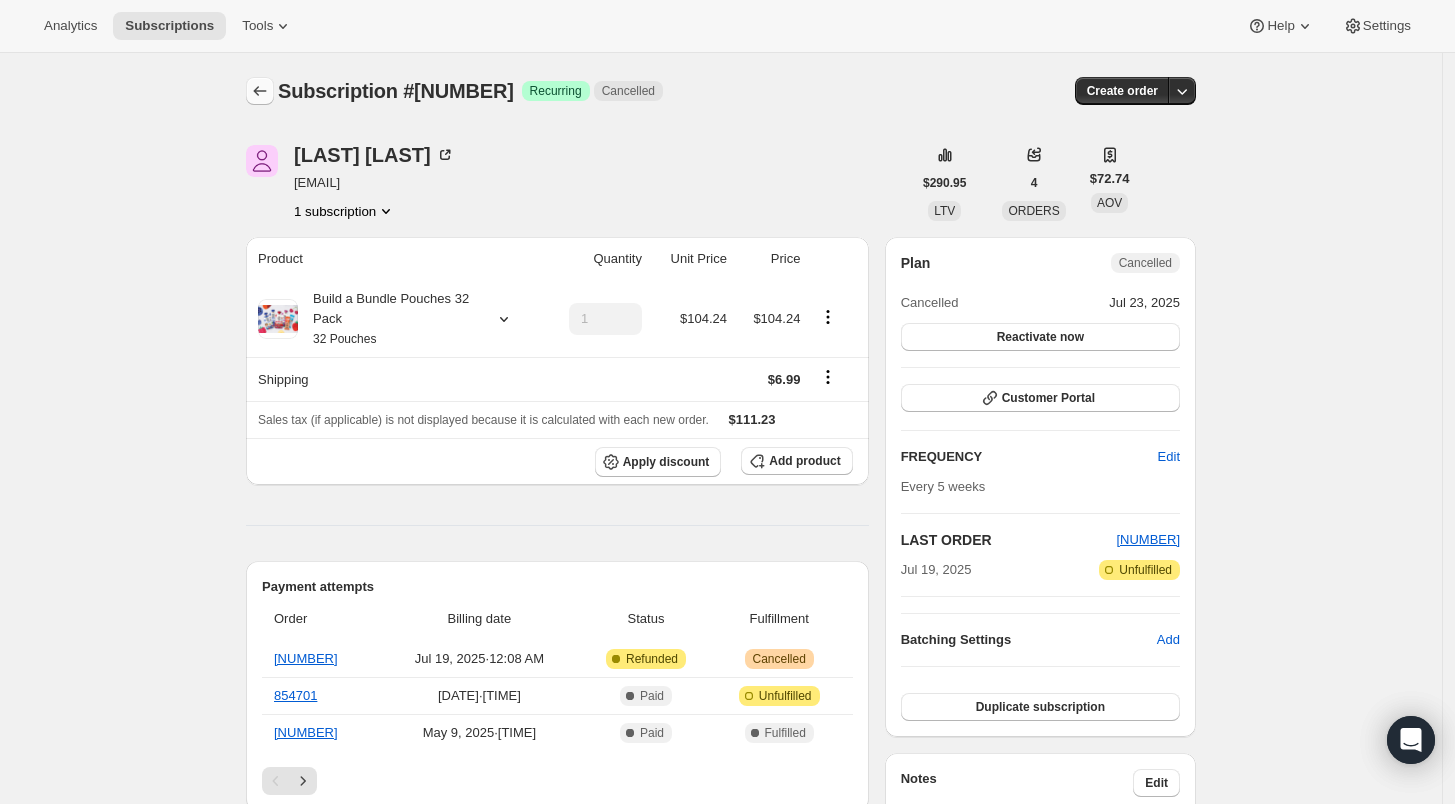 scroll, scrollTop: 0, scrollLeft: 0, axis: both 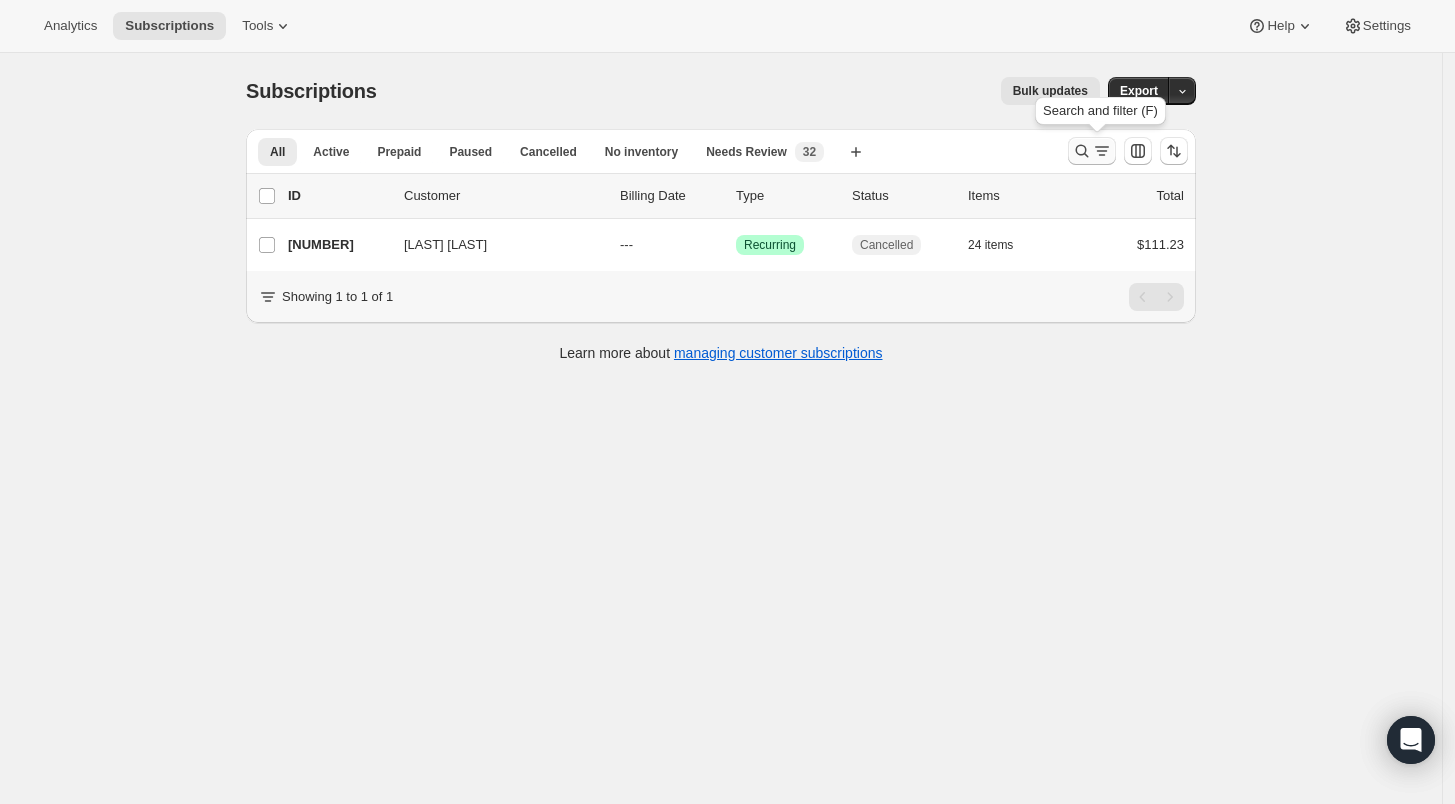 click 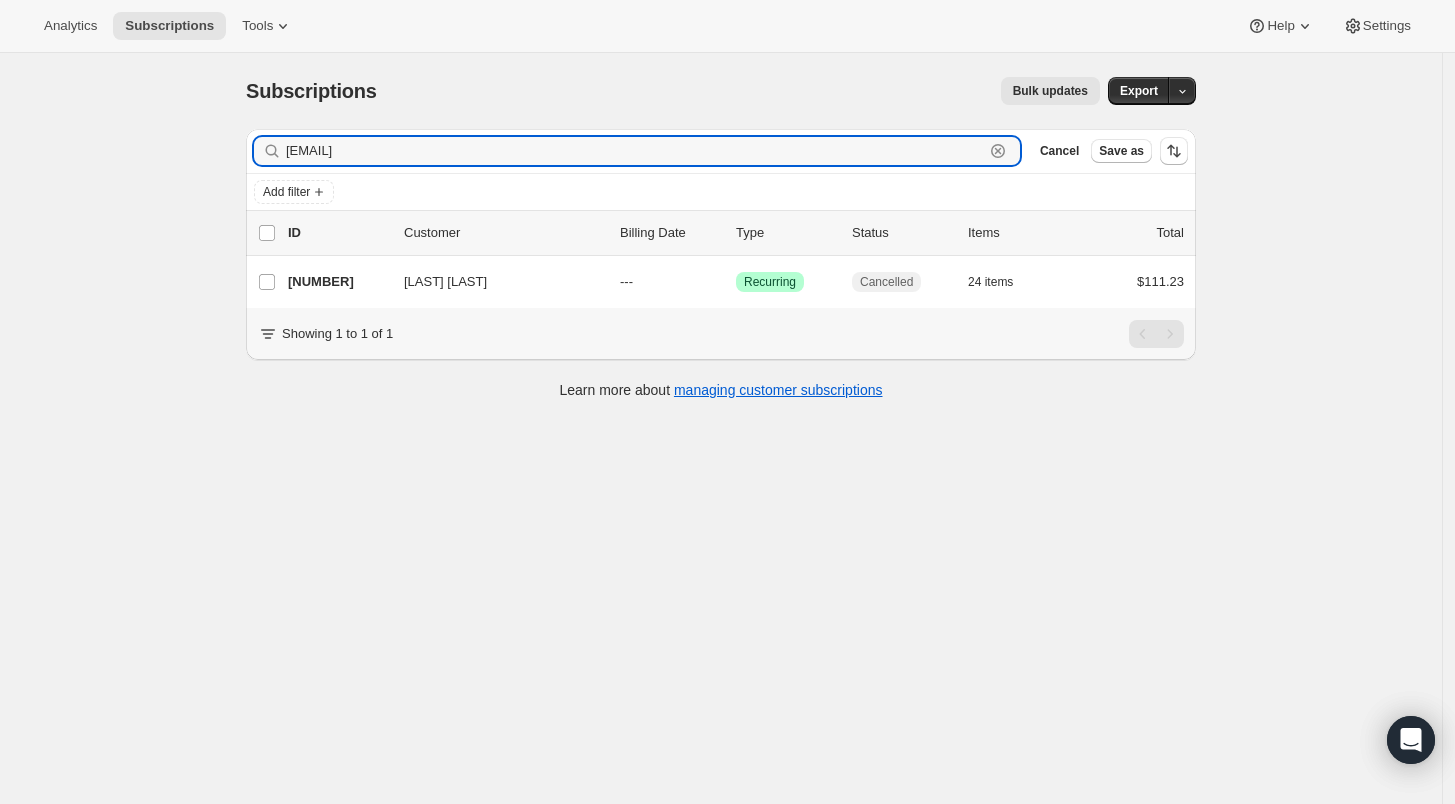 drag, startPoint x: 472, startPoint y: 154, endPoint x: 246, endPoint y: 147, distance: 226.10838 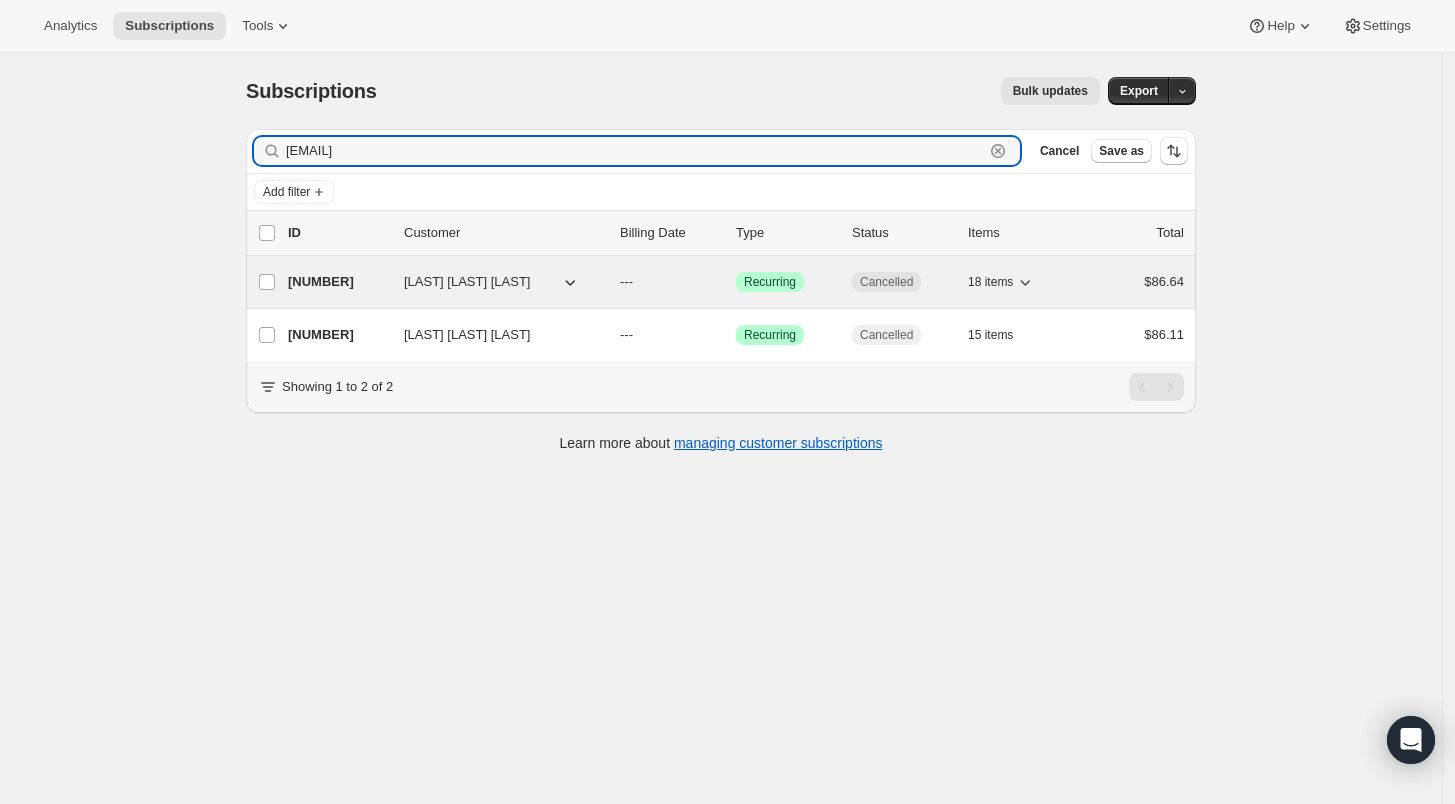 type on "yoonyang90@gmail.com" 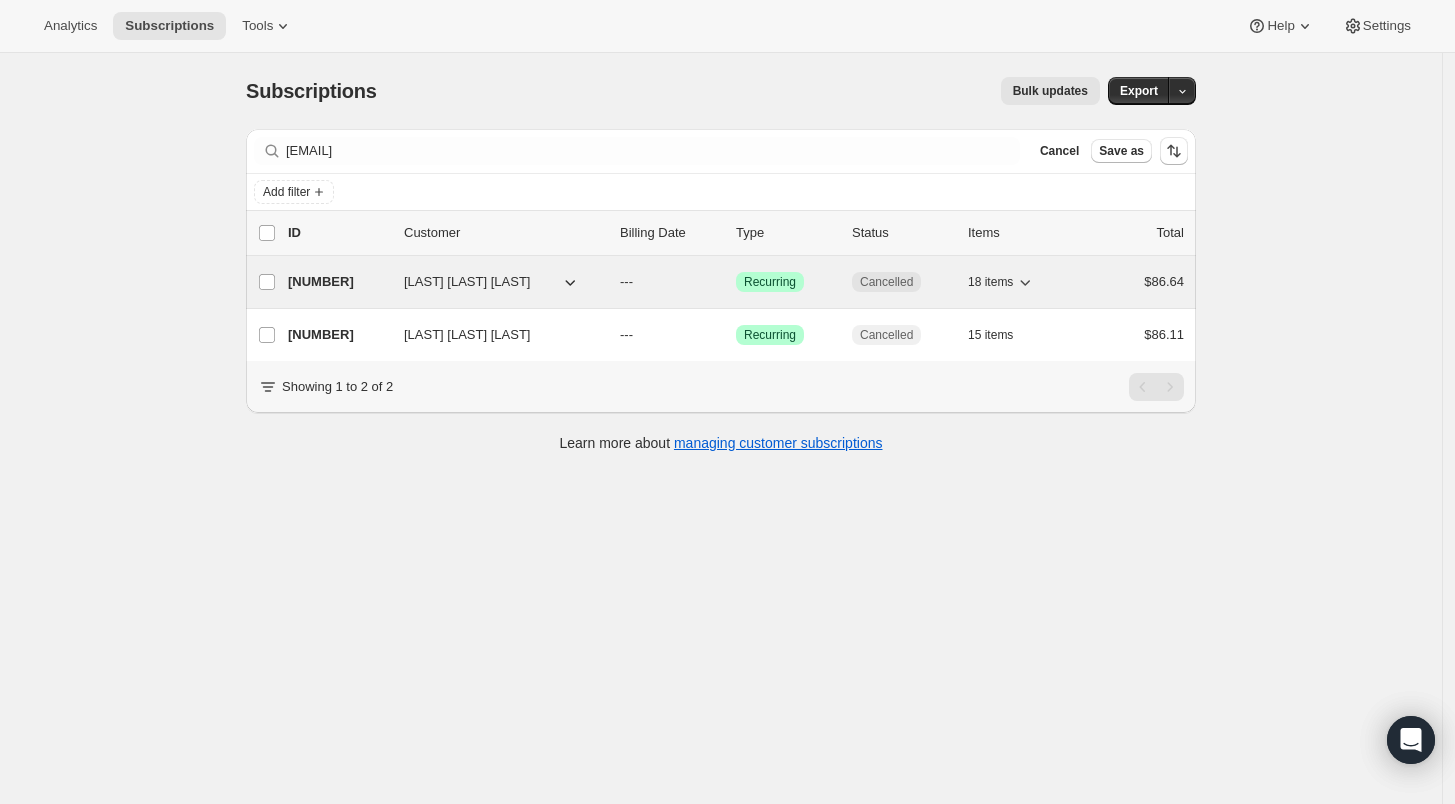 click on "5346426962" at bounding box center (338, 282) 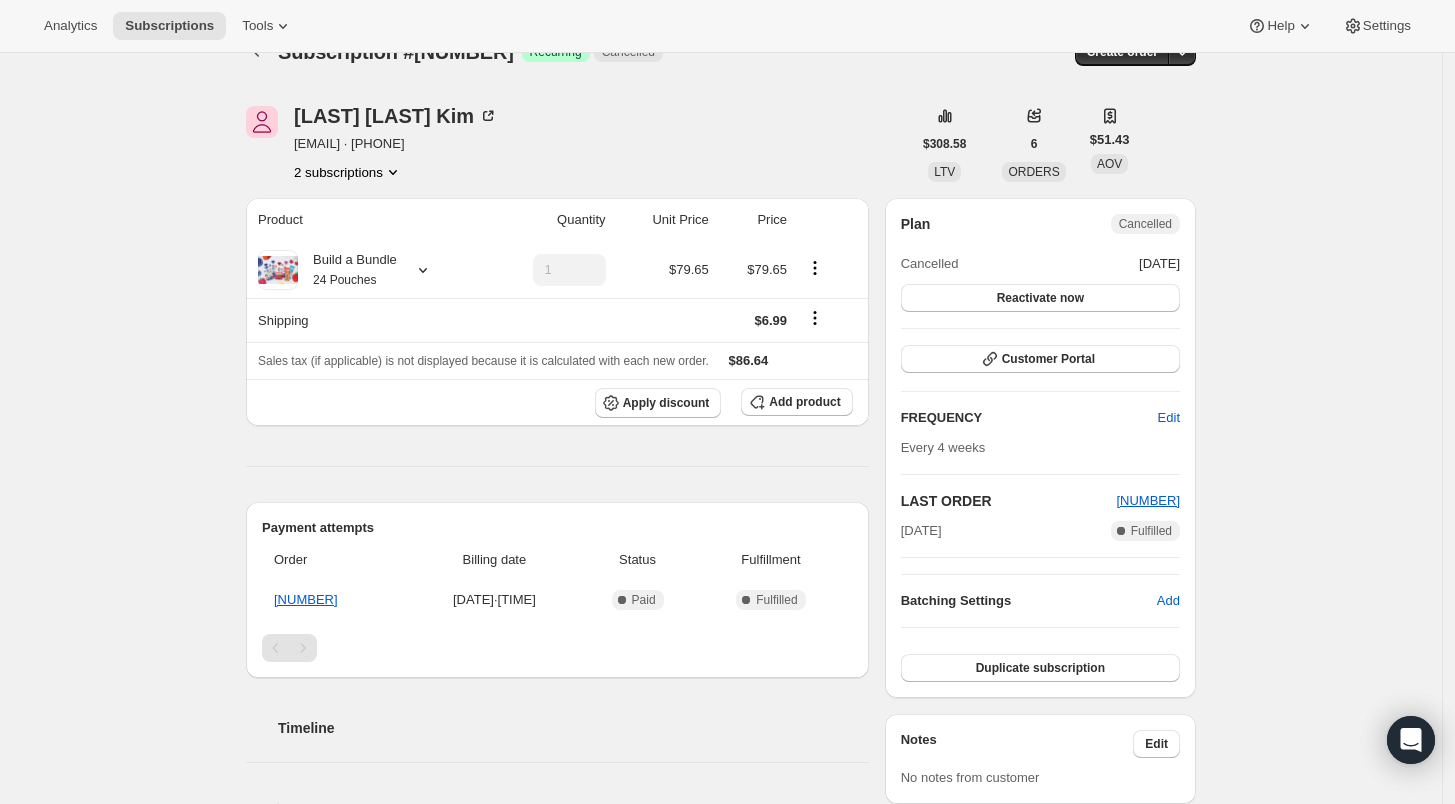 scroll, scrollTop: 0, scrollLeft: 0, axis: both 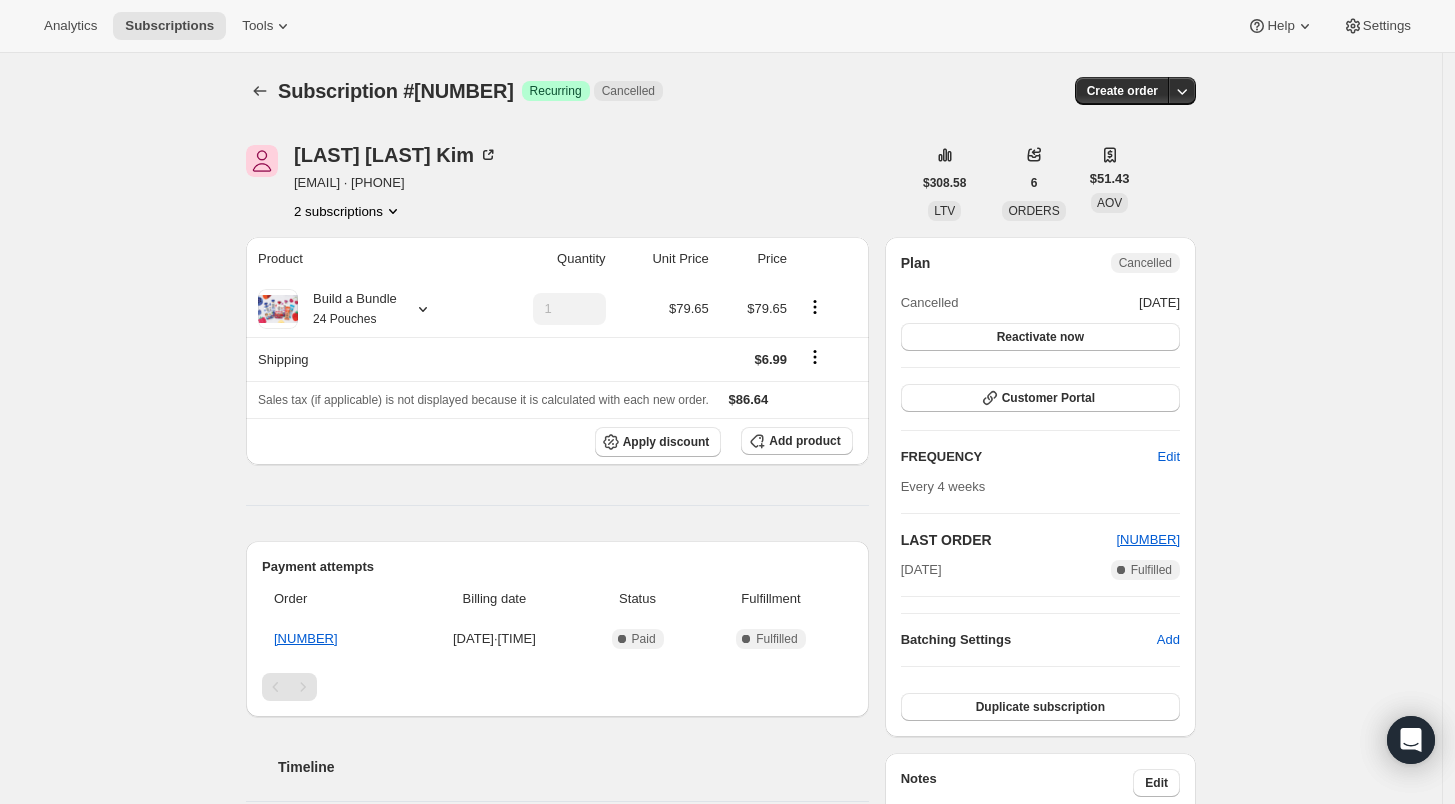 click on "2 subscriptions" at bounding box center [348, 211] 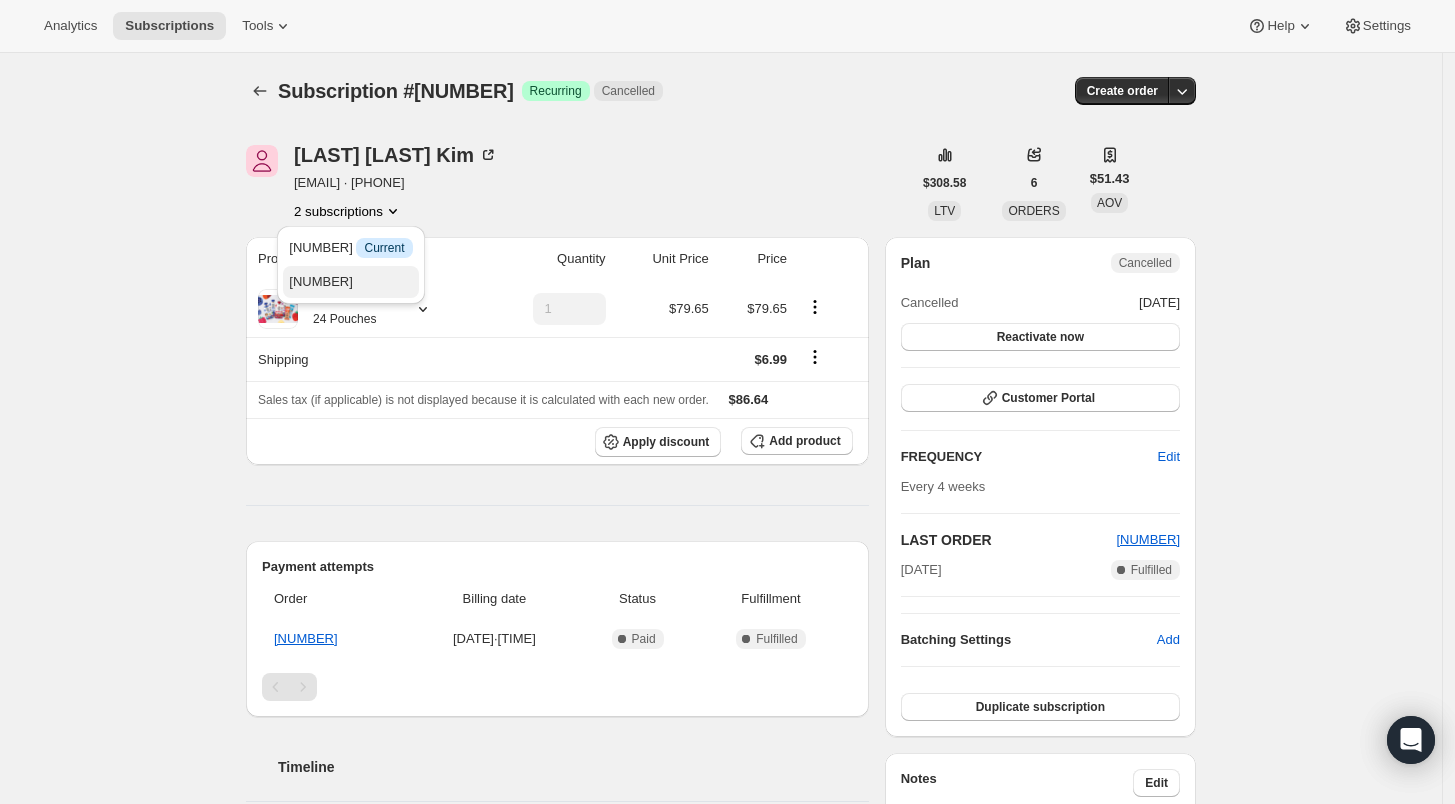 click on "5844303954" at bounding box center [321, 281] 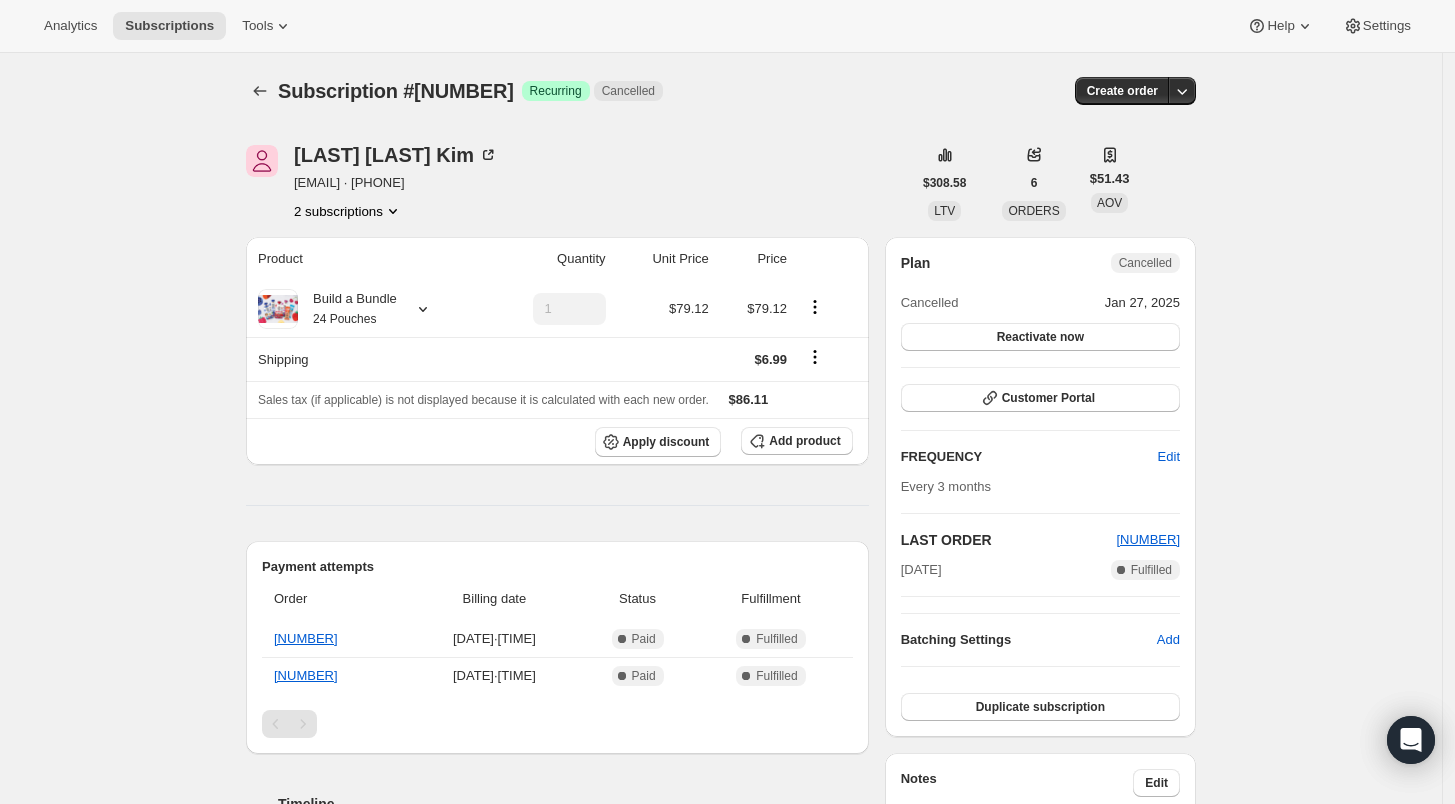 scroll, scrollTop: 0, scrollLeft: 0, axis: both 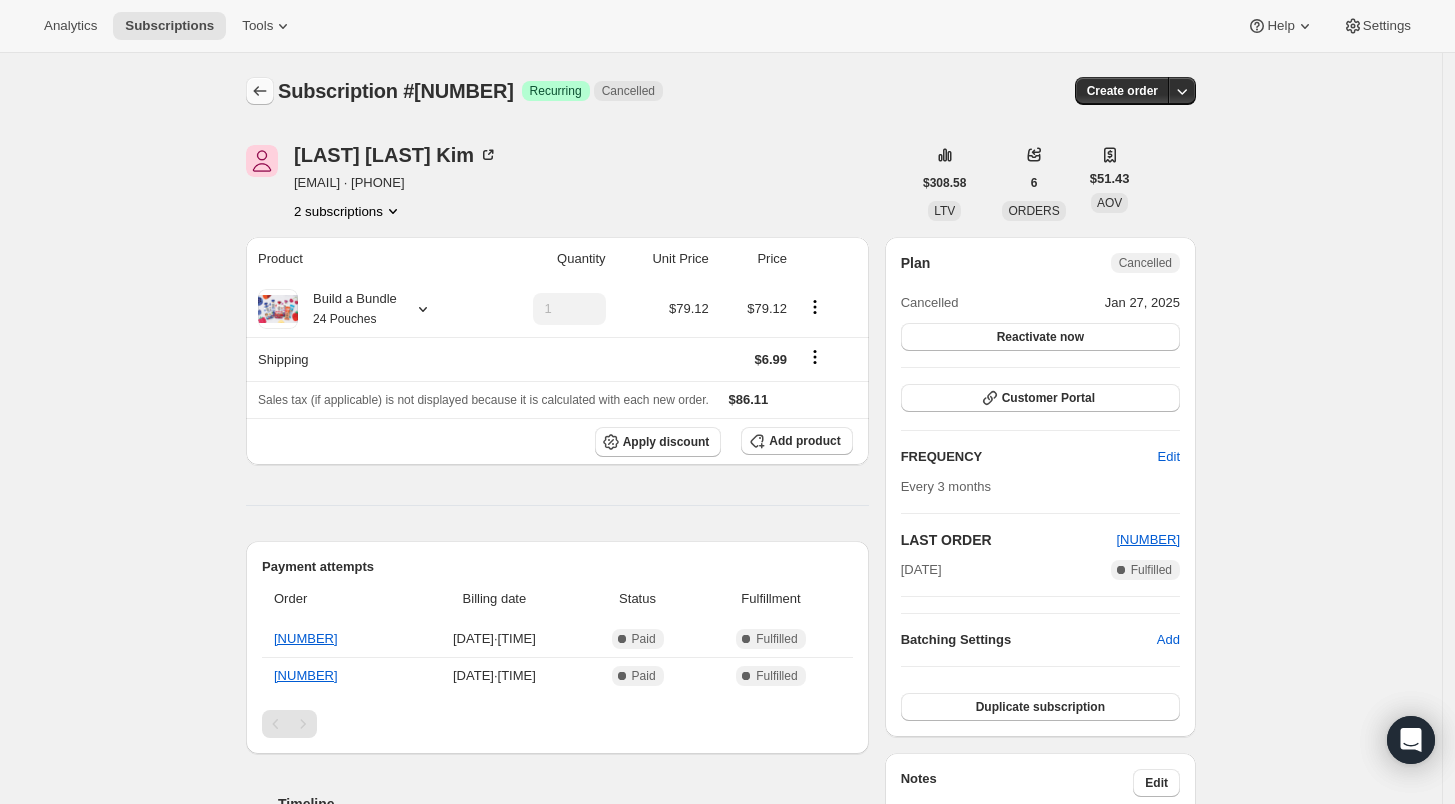 click 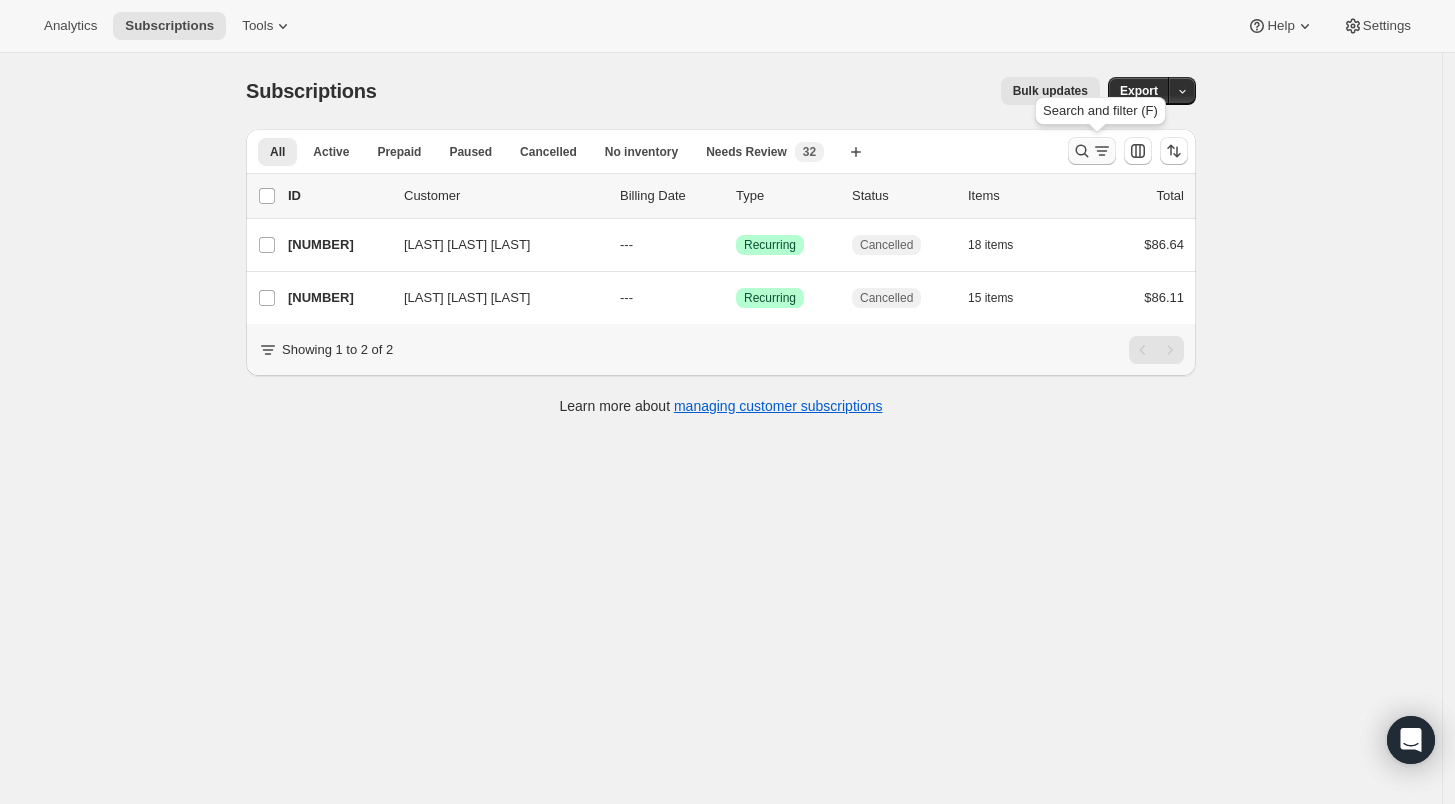 click 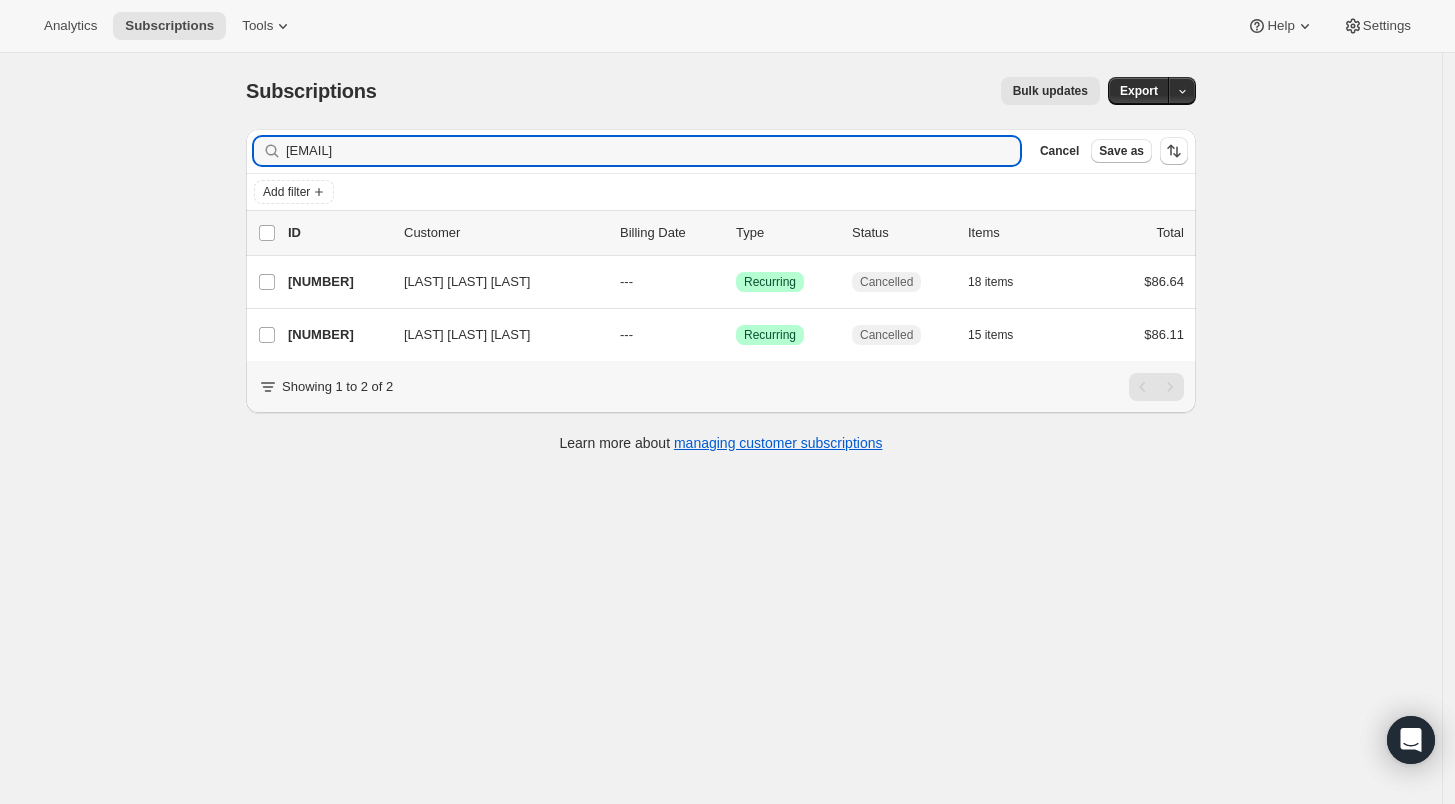 drag, startPoint x: 469, startPoint y: 152, endPoint x: 272, endPoint y: 154, distance: 197.01015 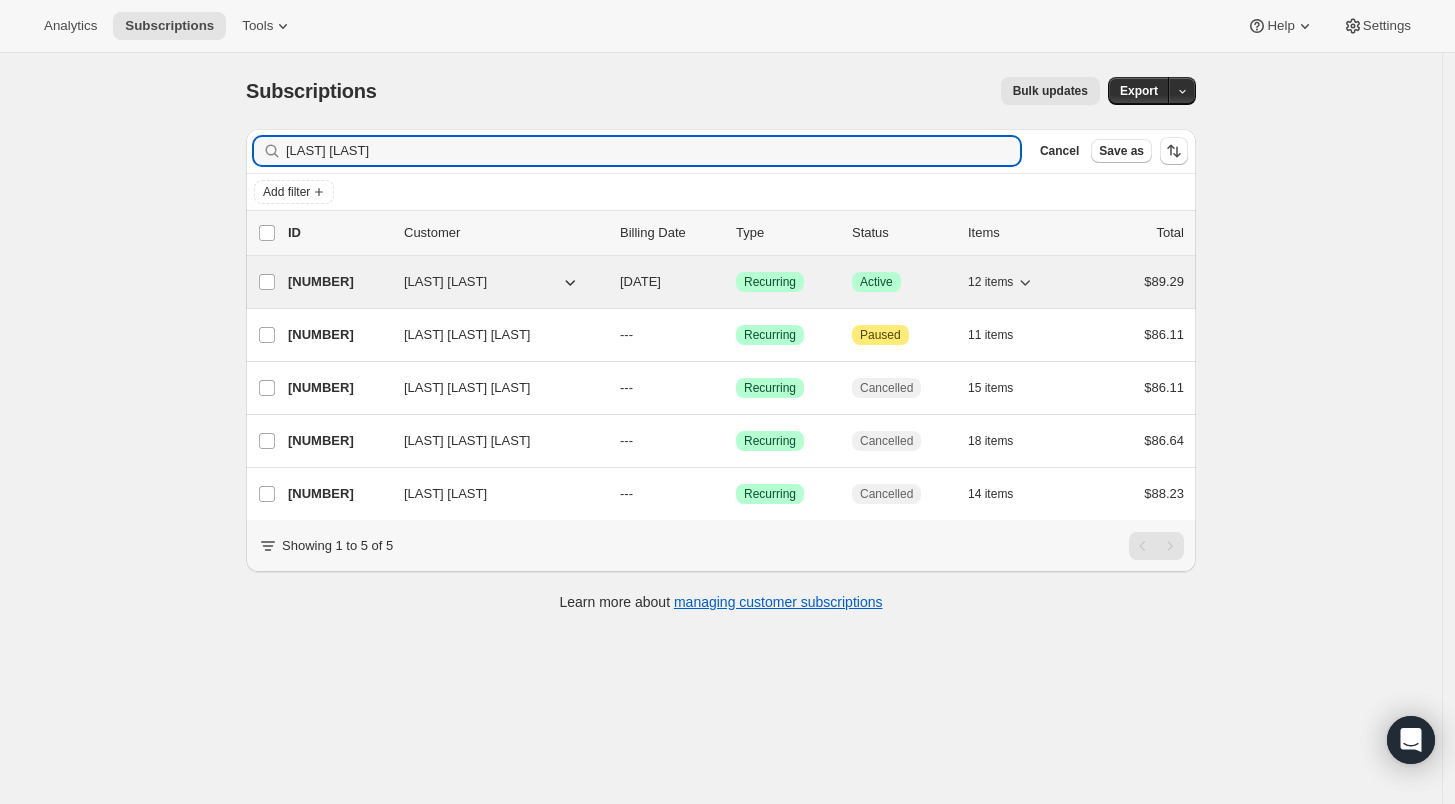 type on "Yoon Kim" 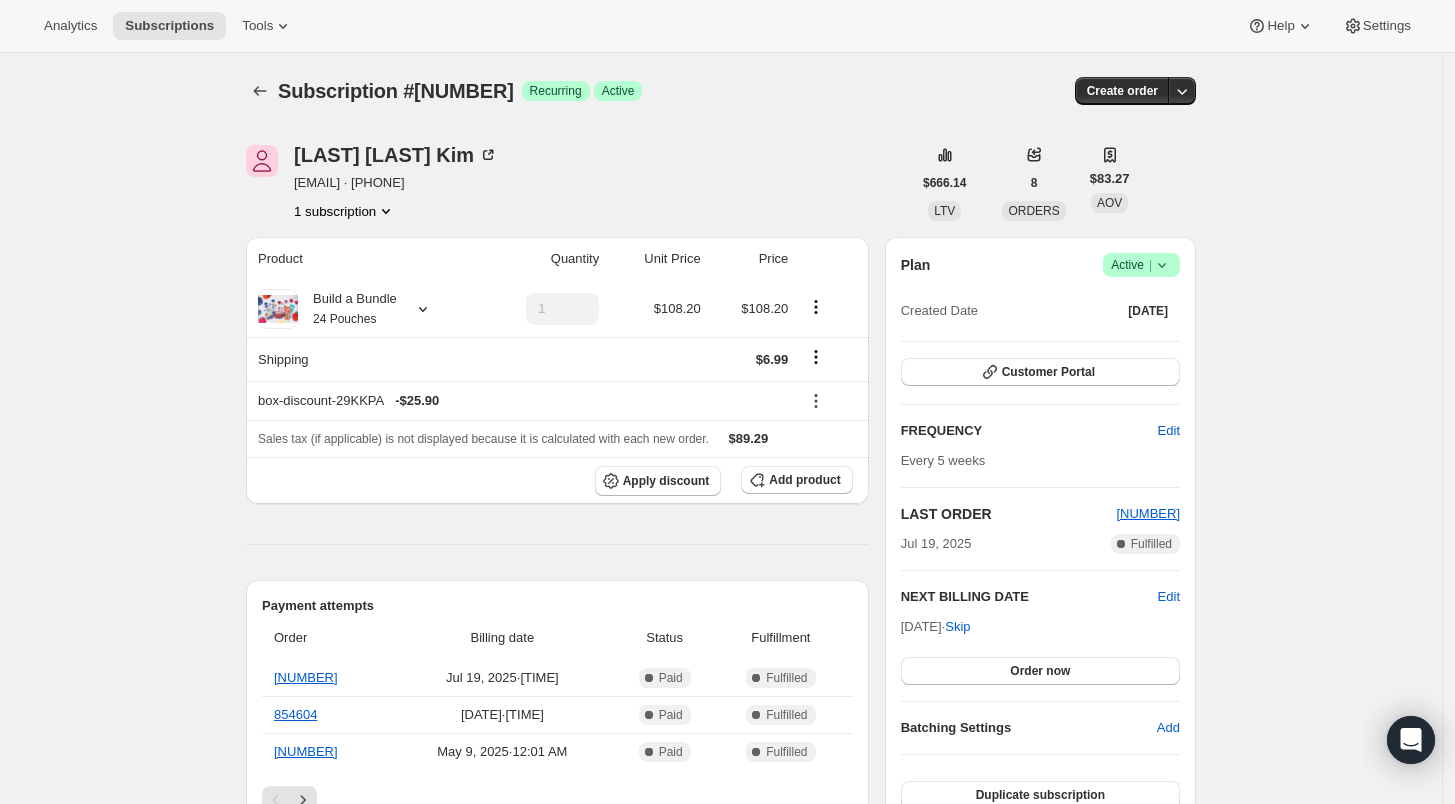 click 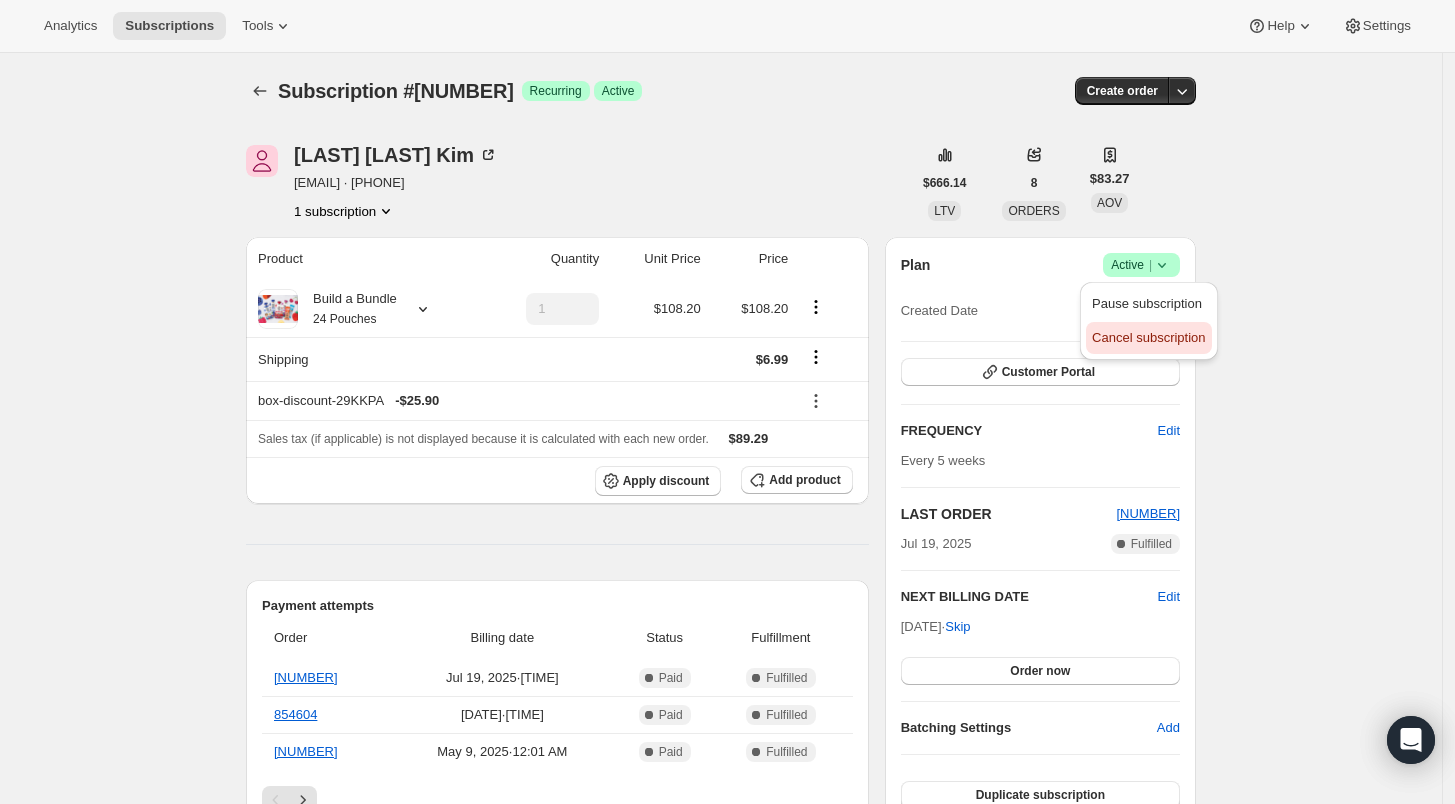 click on "Cancel subscription" at bounding box center (1148, 337) 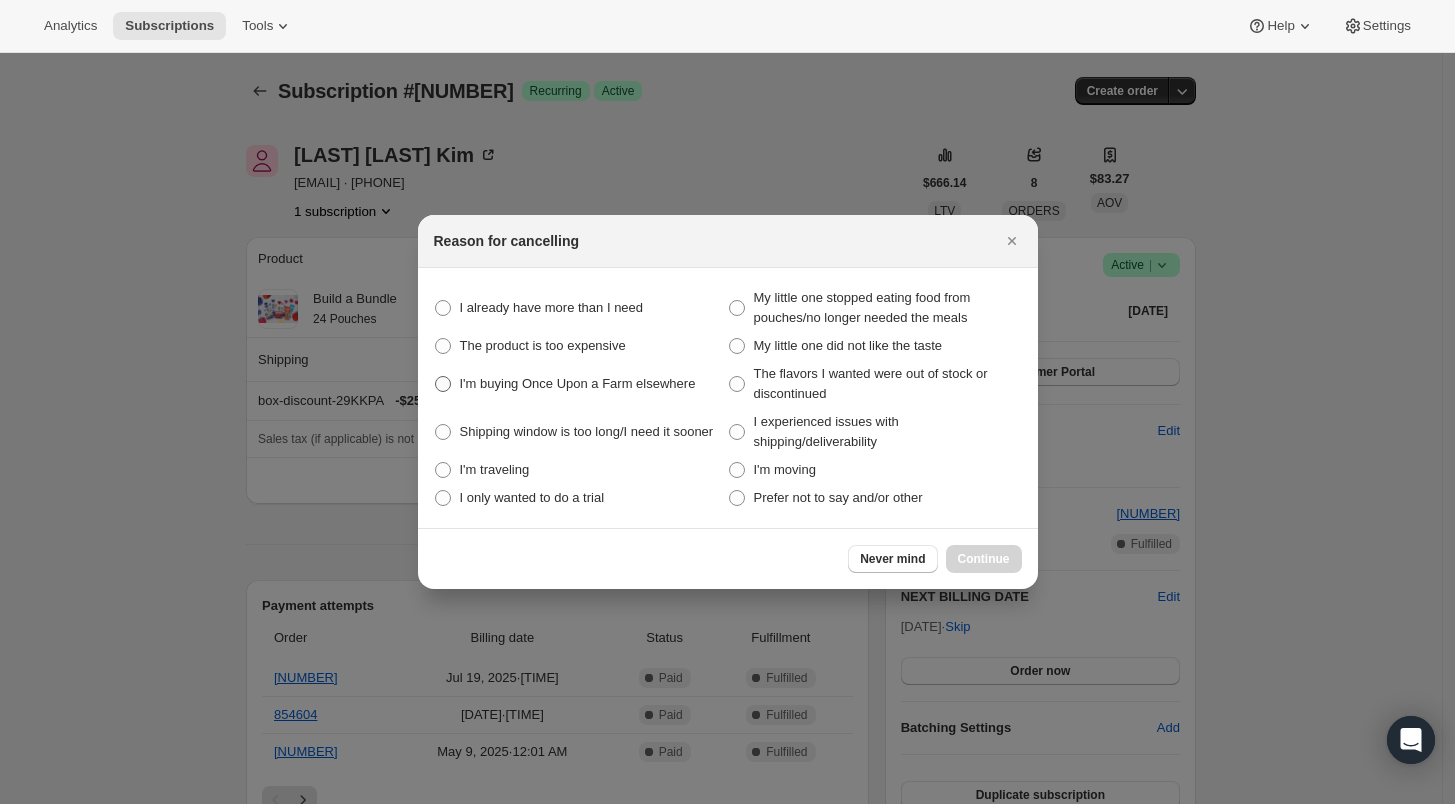 click at bounding box center [443, 384] 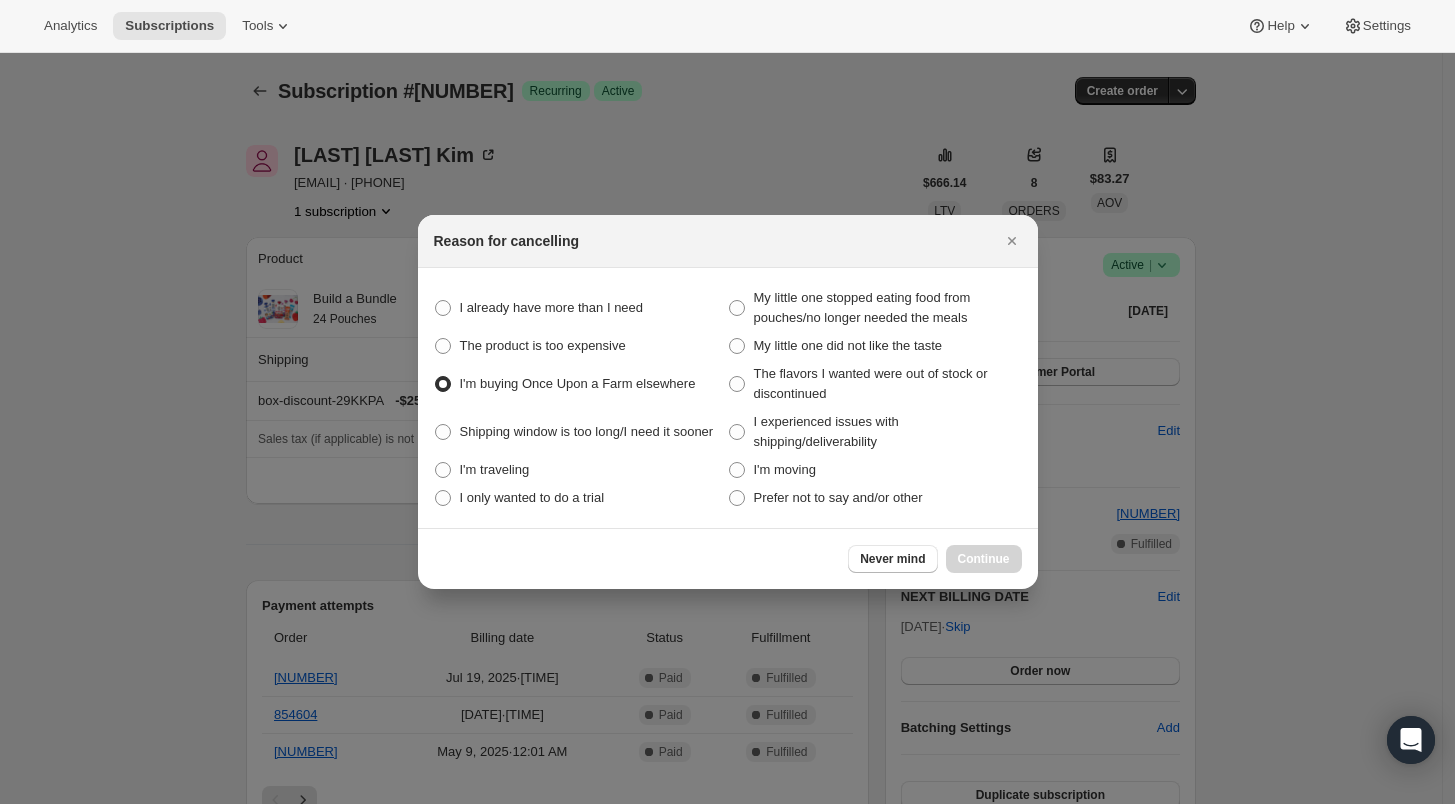radio on "true" 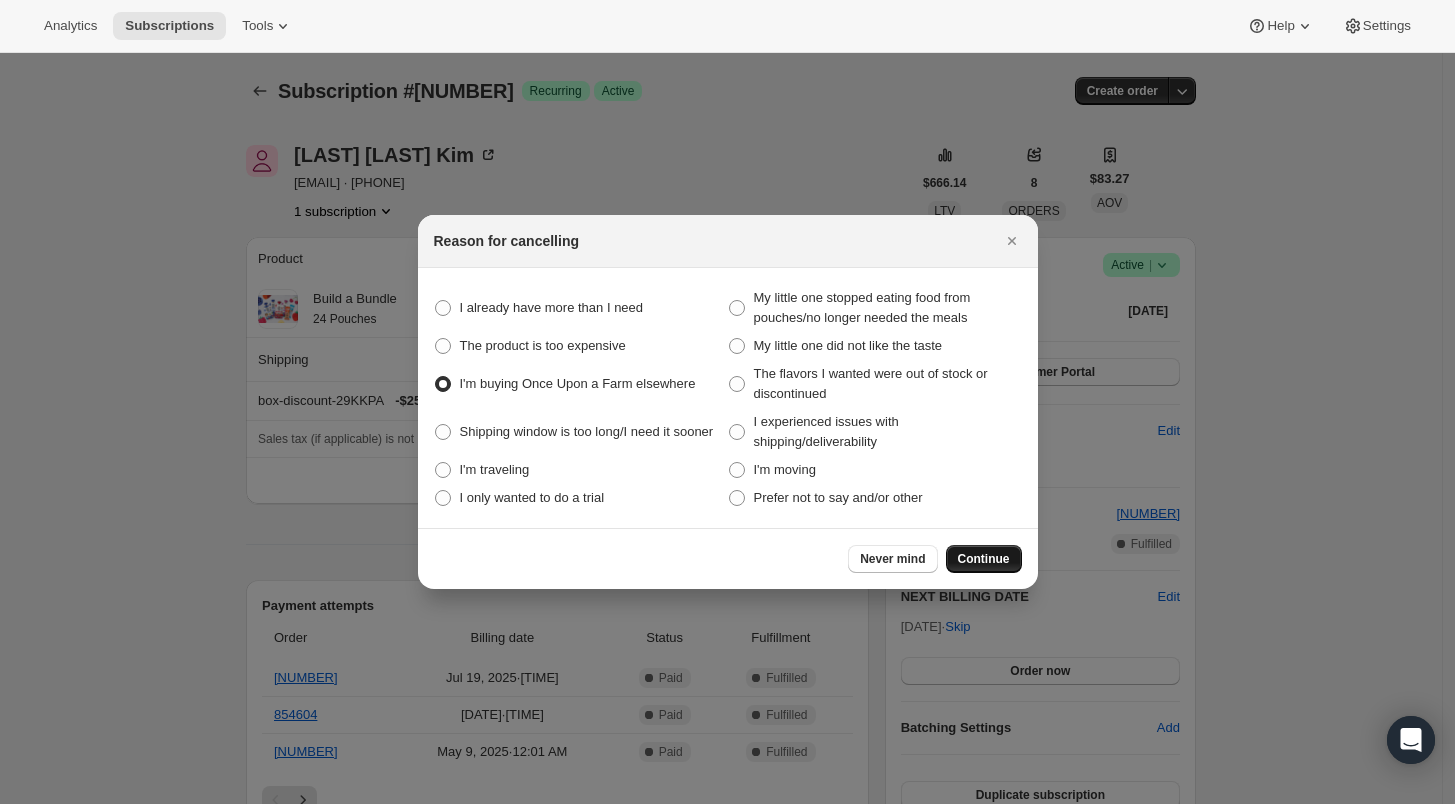 click on "Continue" at bounding box center [984, 559] 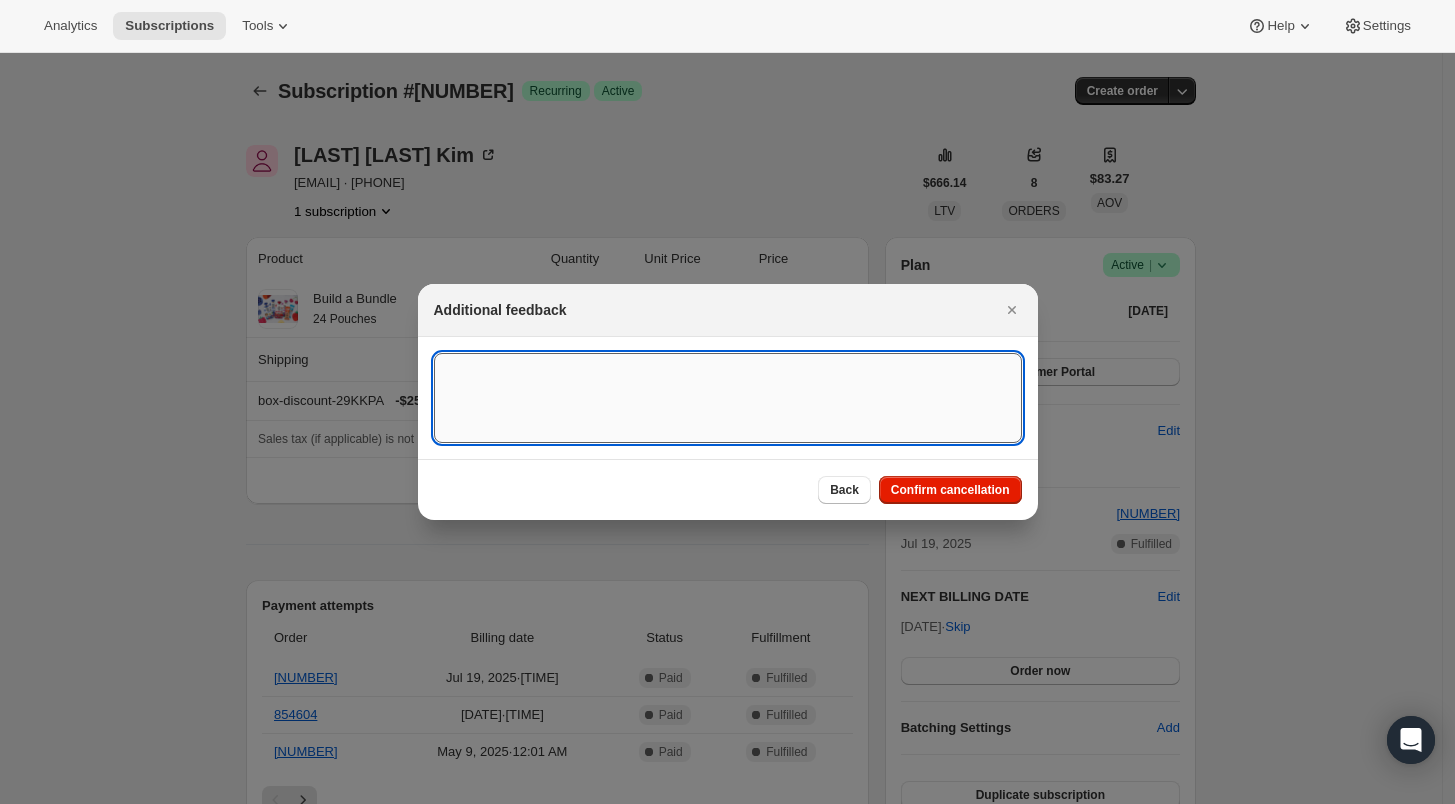 click at bounding box center (728, 398) 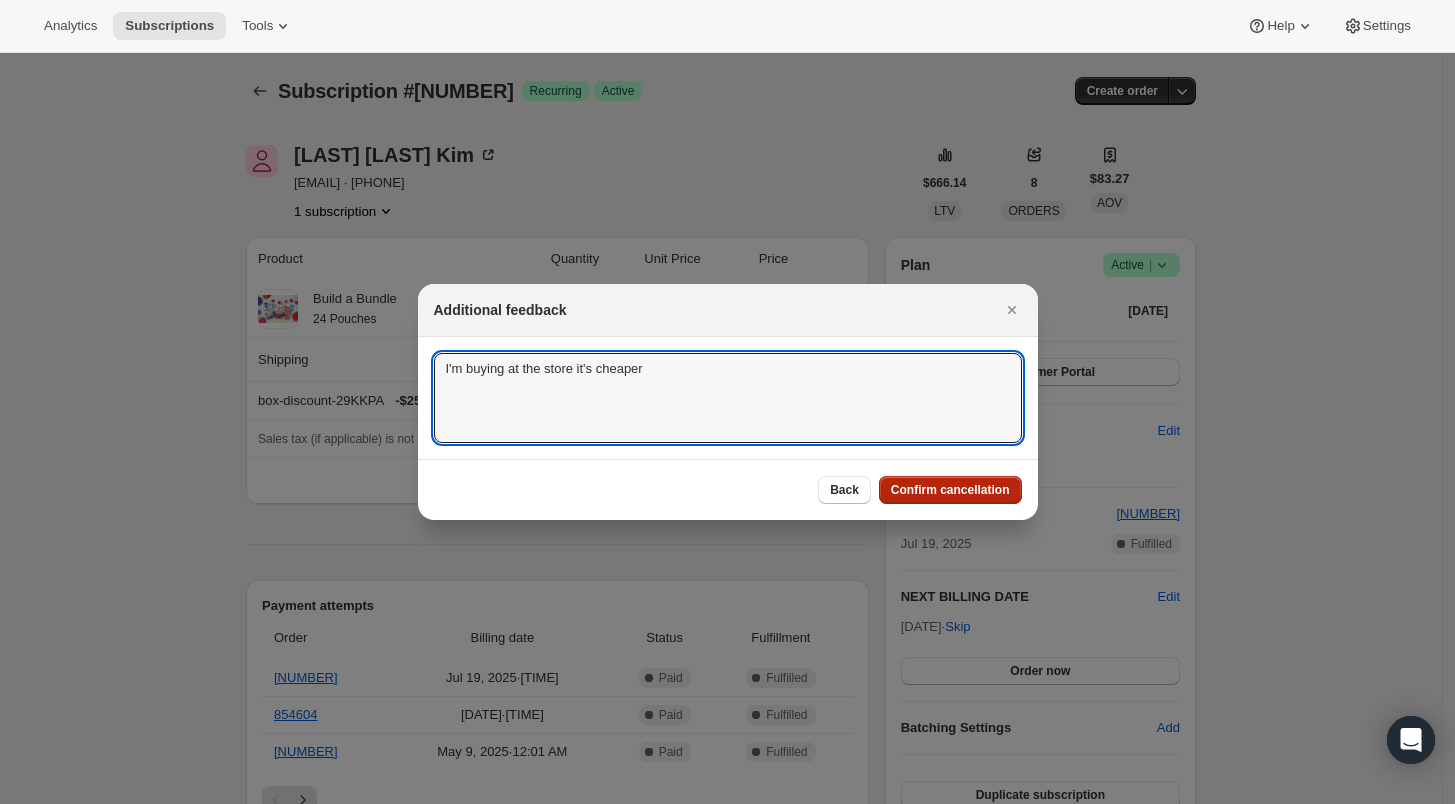 type on "I'm buying at the store it's cheaper" 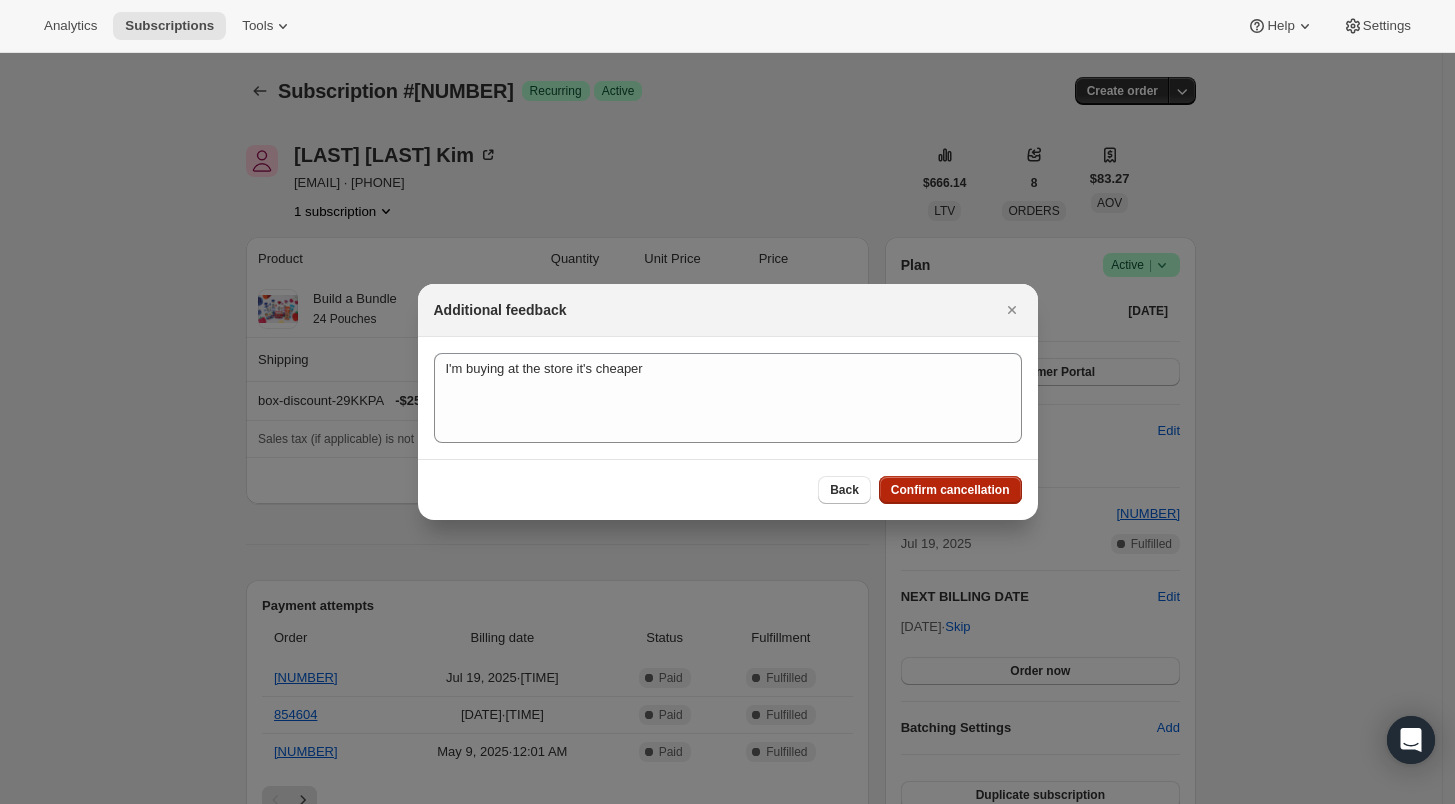 click on "Confirm cancellation" at bounding box center [950, 490] 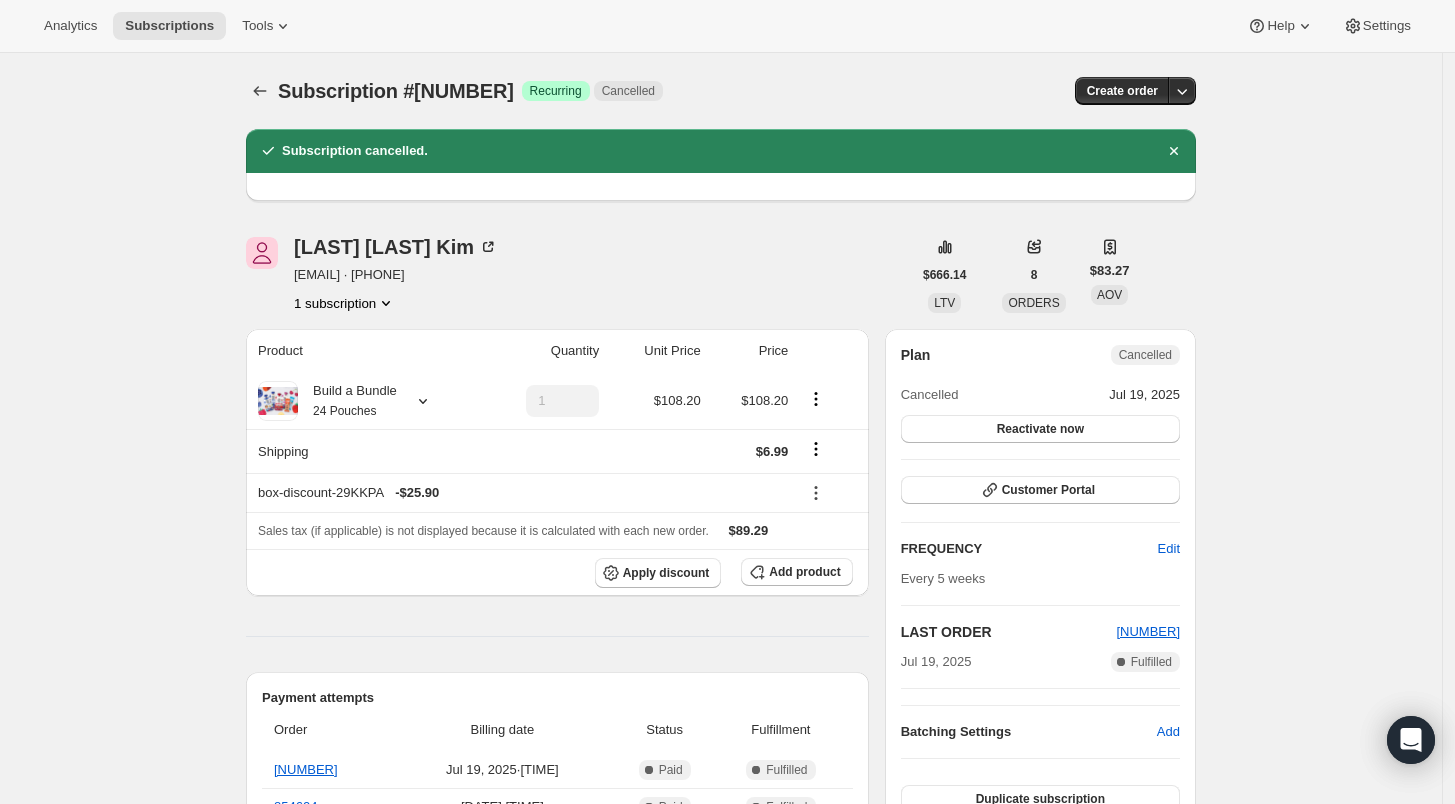 drag, startPoint x: 296, startPoint y: 274, endPoint x: 425, endPoint y: 273, distance: 129.00388 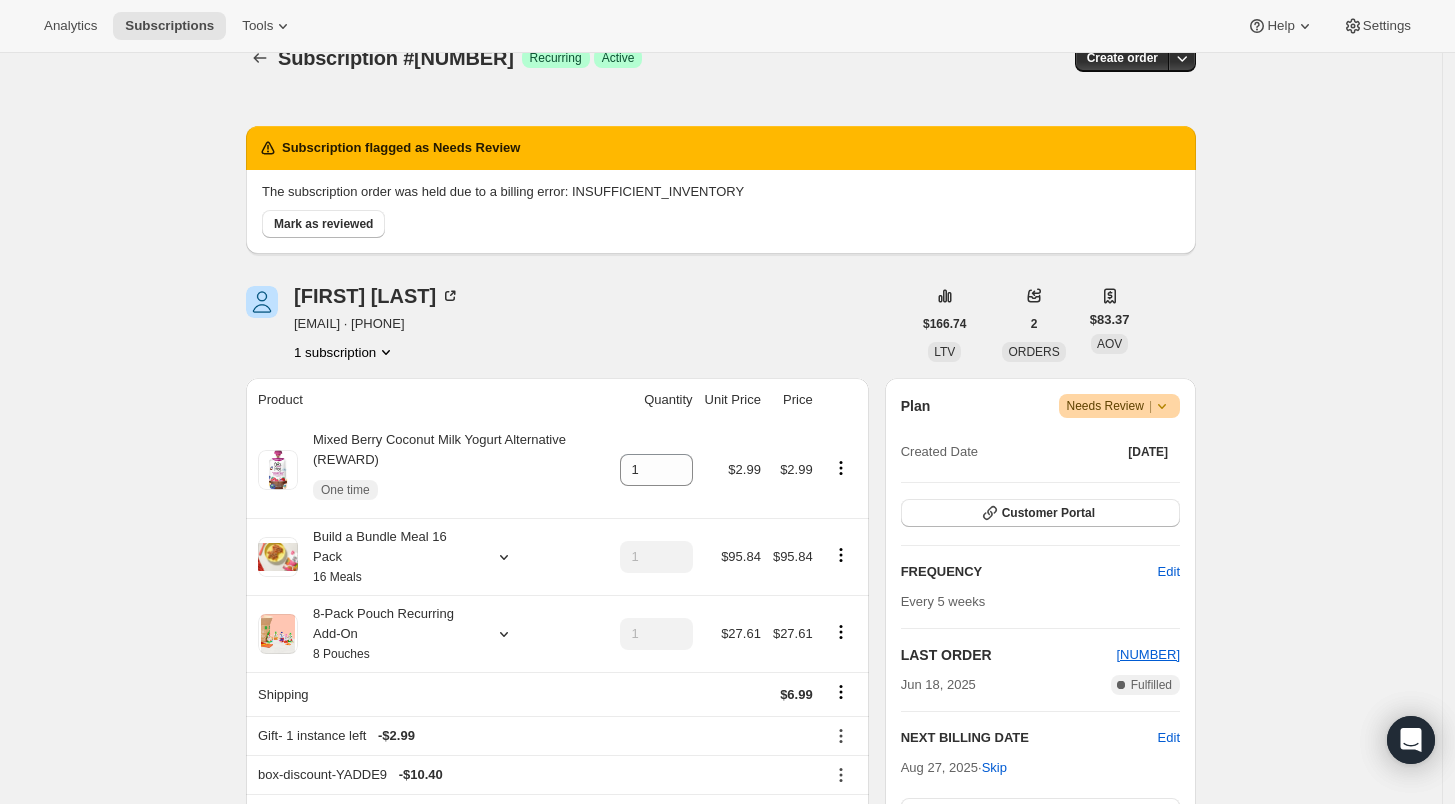 scroll, scrollTop: 0, scrollLeft: 0, axis: both 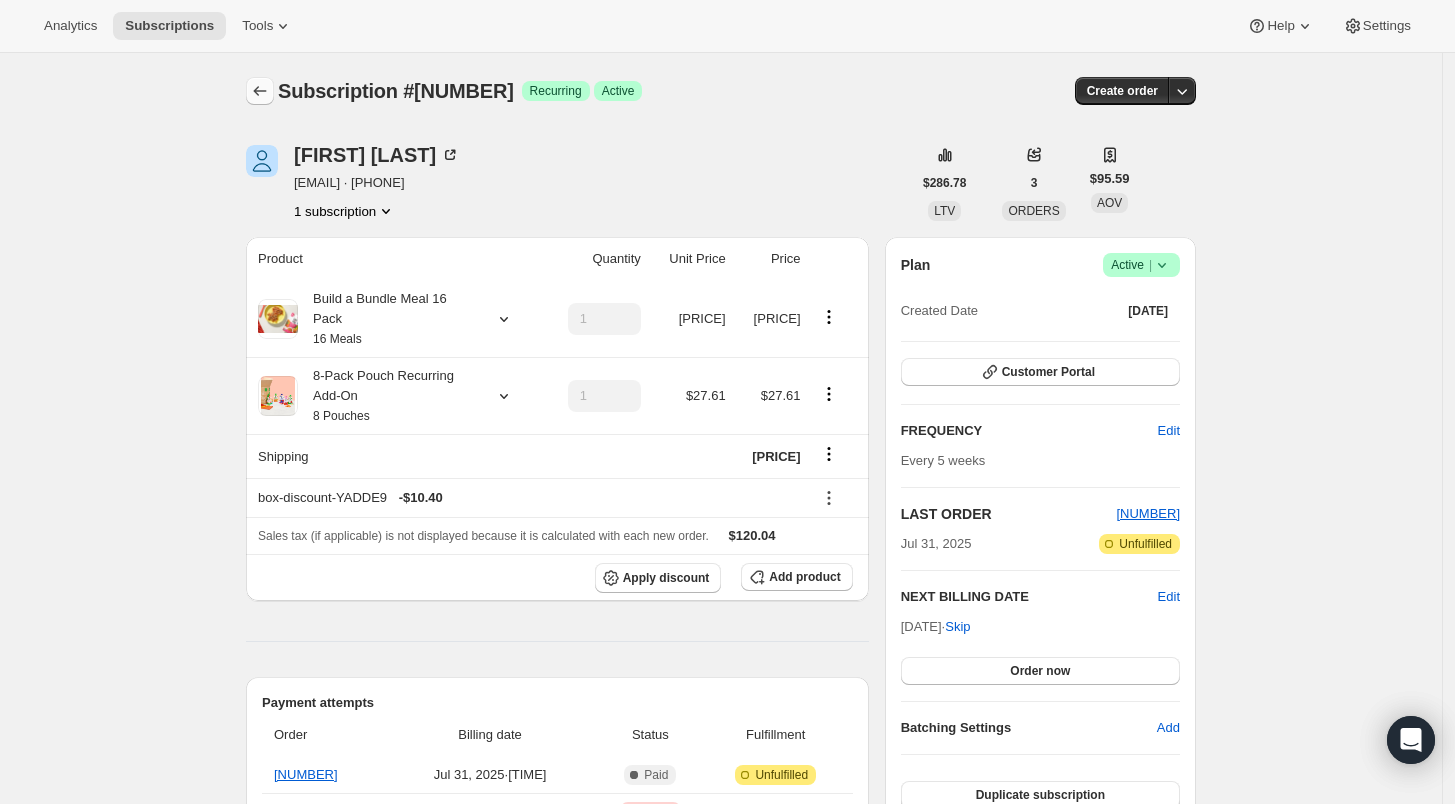 click 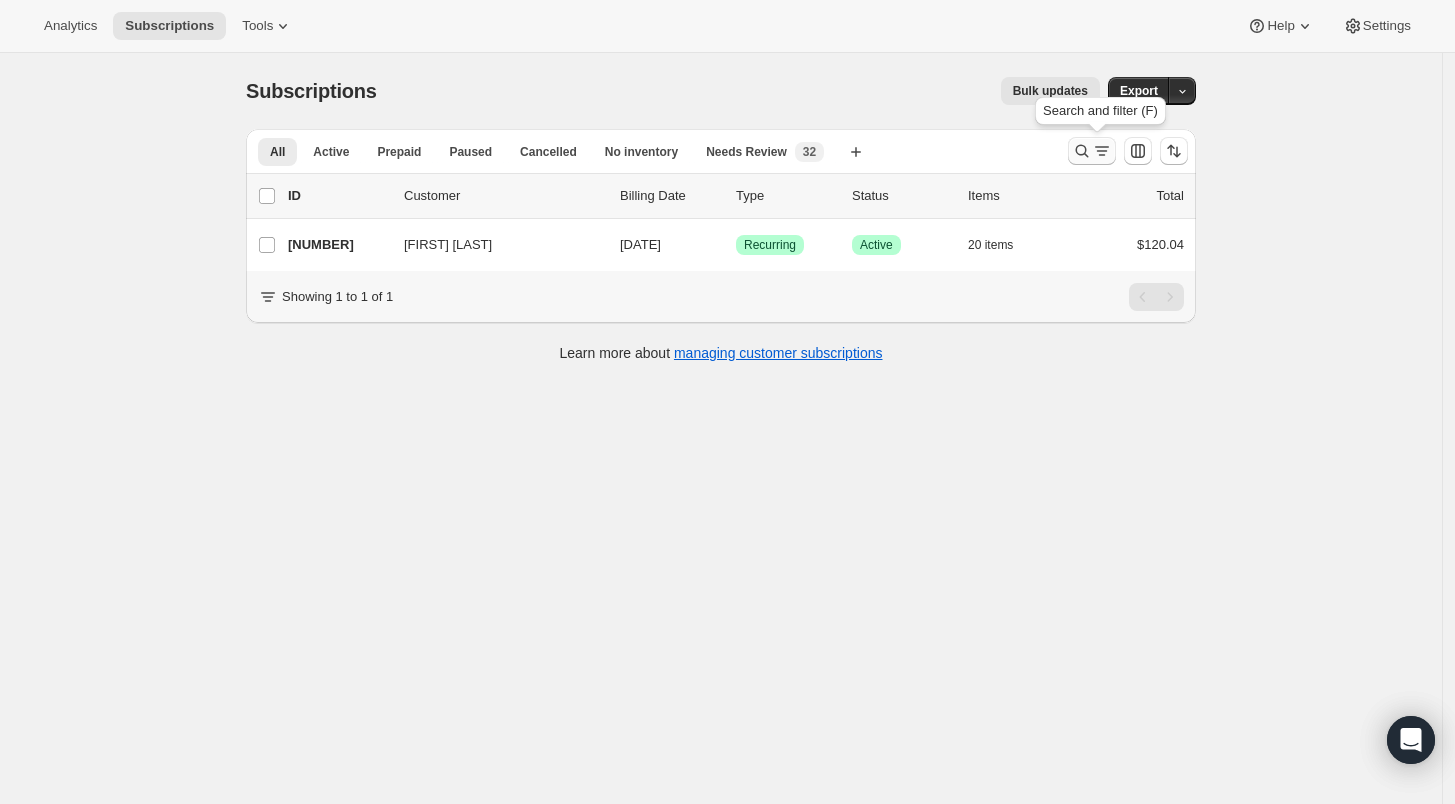 click 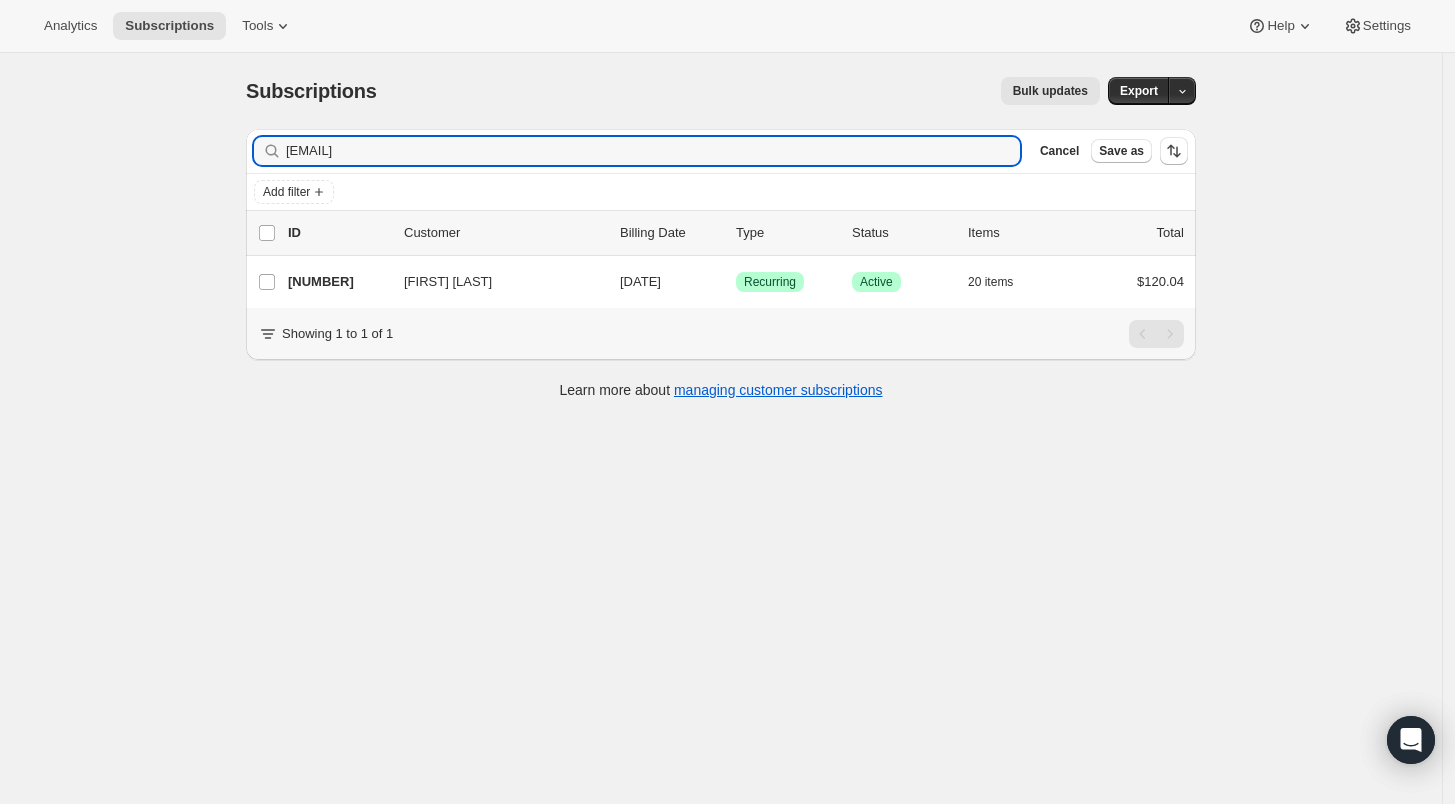 drag, startPoint x: 467, startPoint y: 153, endPoint x: 265, endPoint y: 159, distance: 202.0891 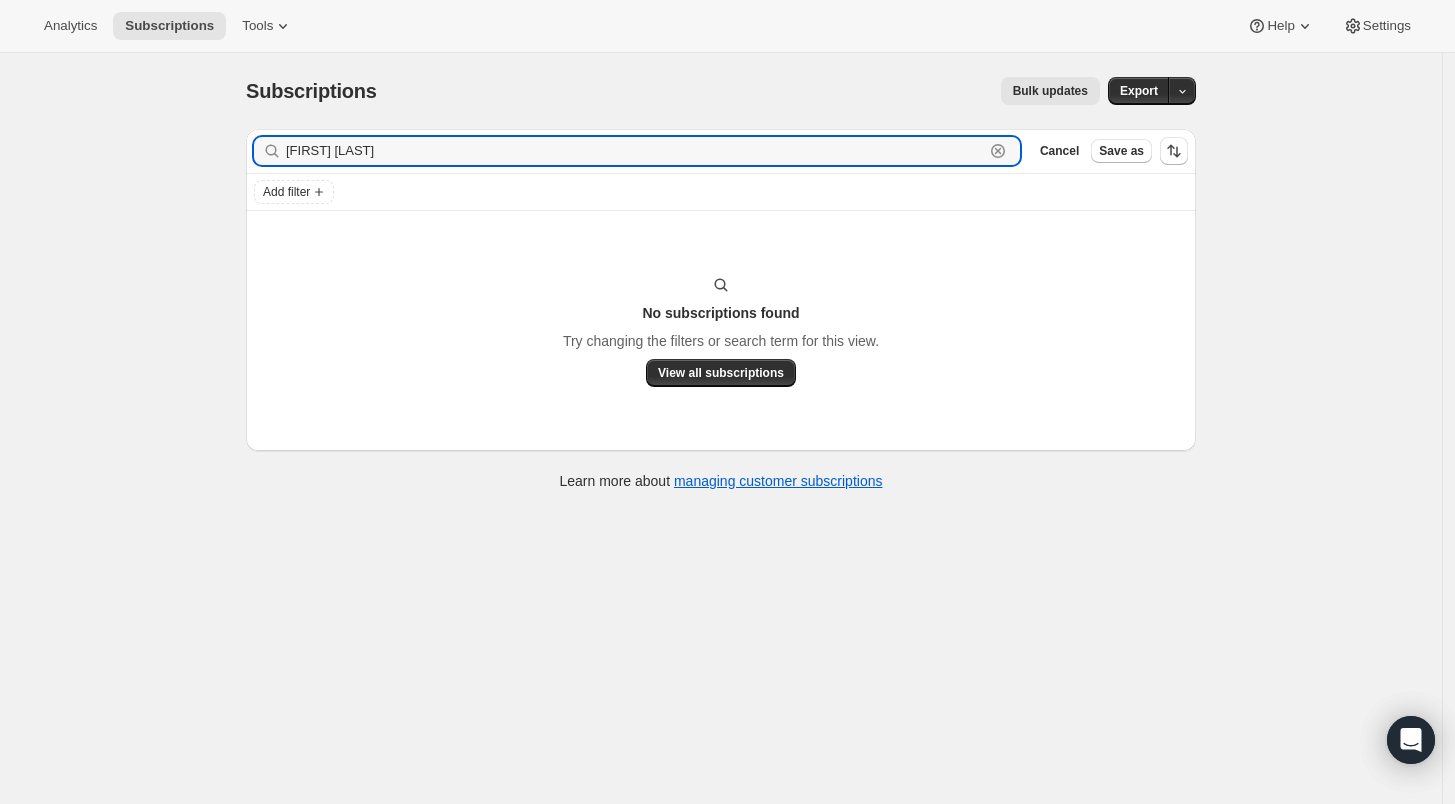 drag, startPoint x: 407, startPoint y: 147, endPoint x: 229, endPoint y: 138, distance: 178.22739 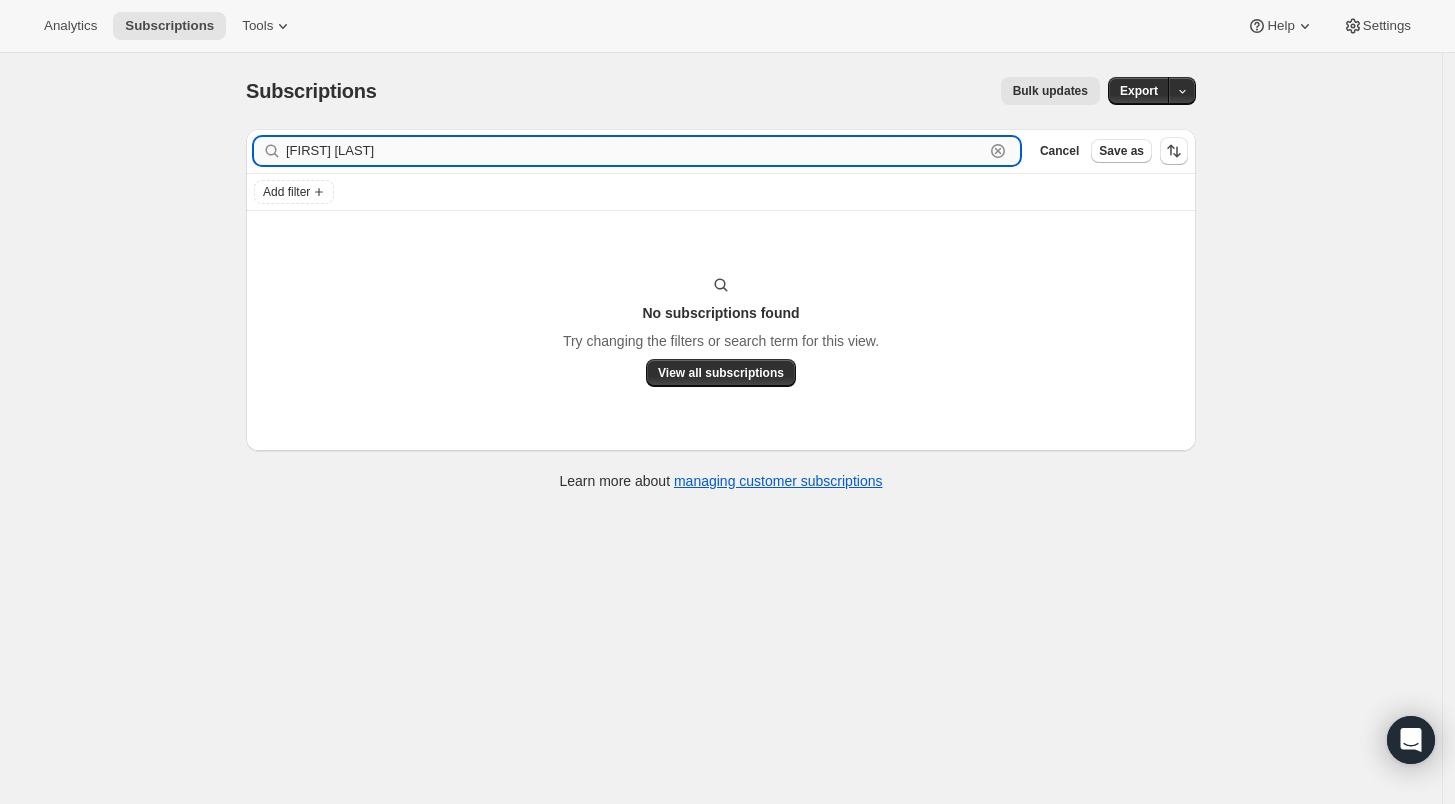 paste on "heather.mcculloch@yahoo.com" 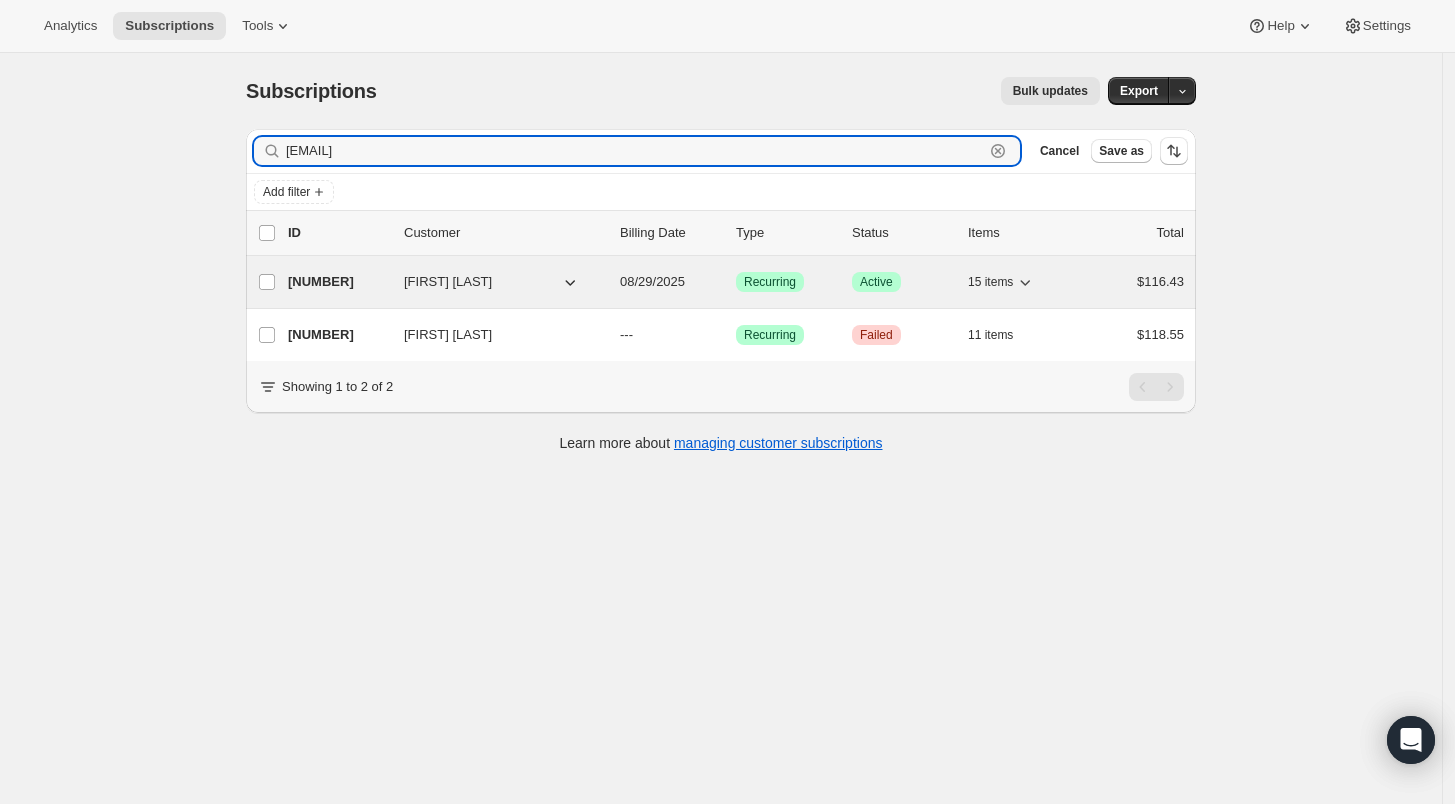 type on "heather.mcculloch@yahoo.com" 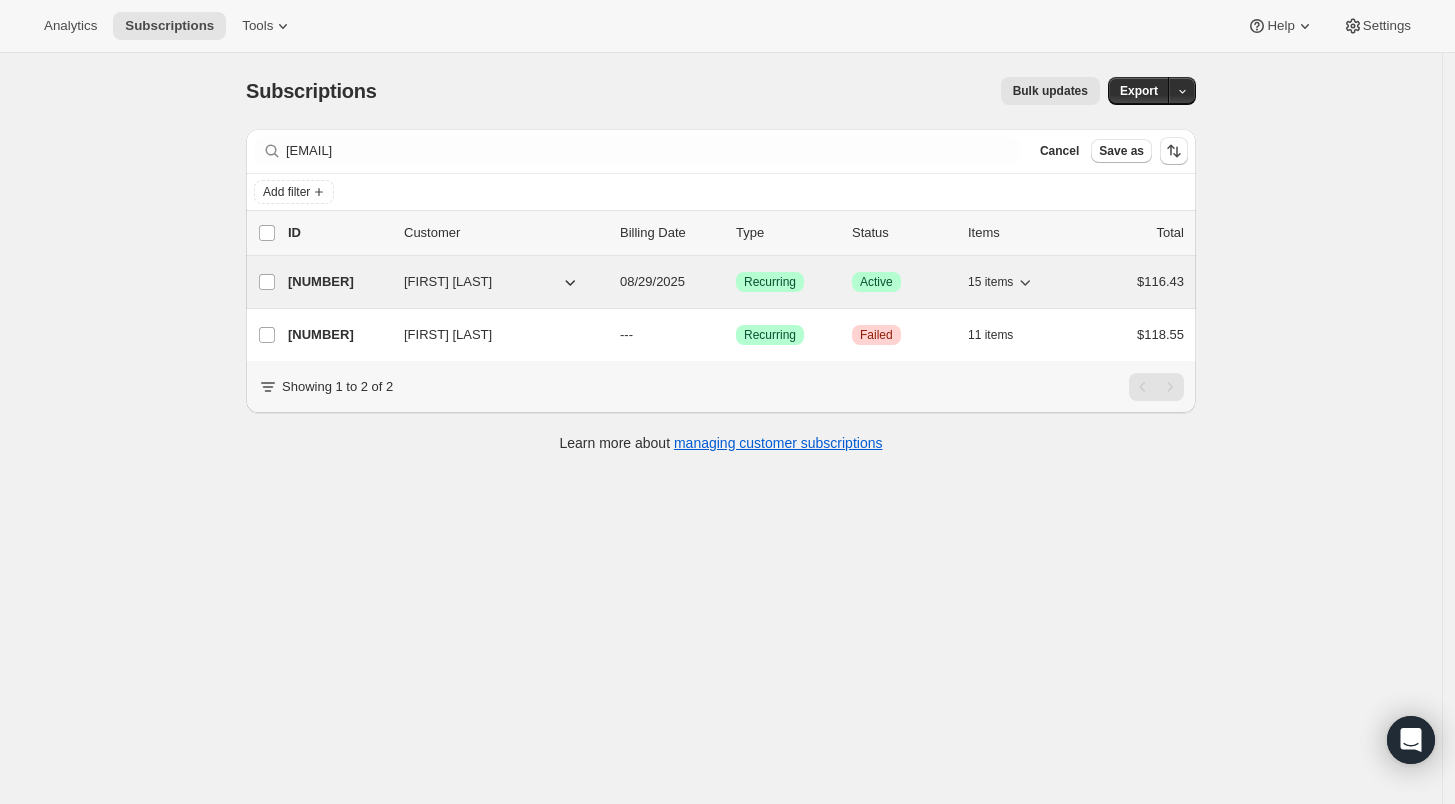click on "27987738706" at bounding box center (338, 282) 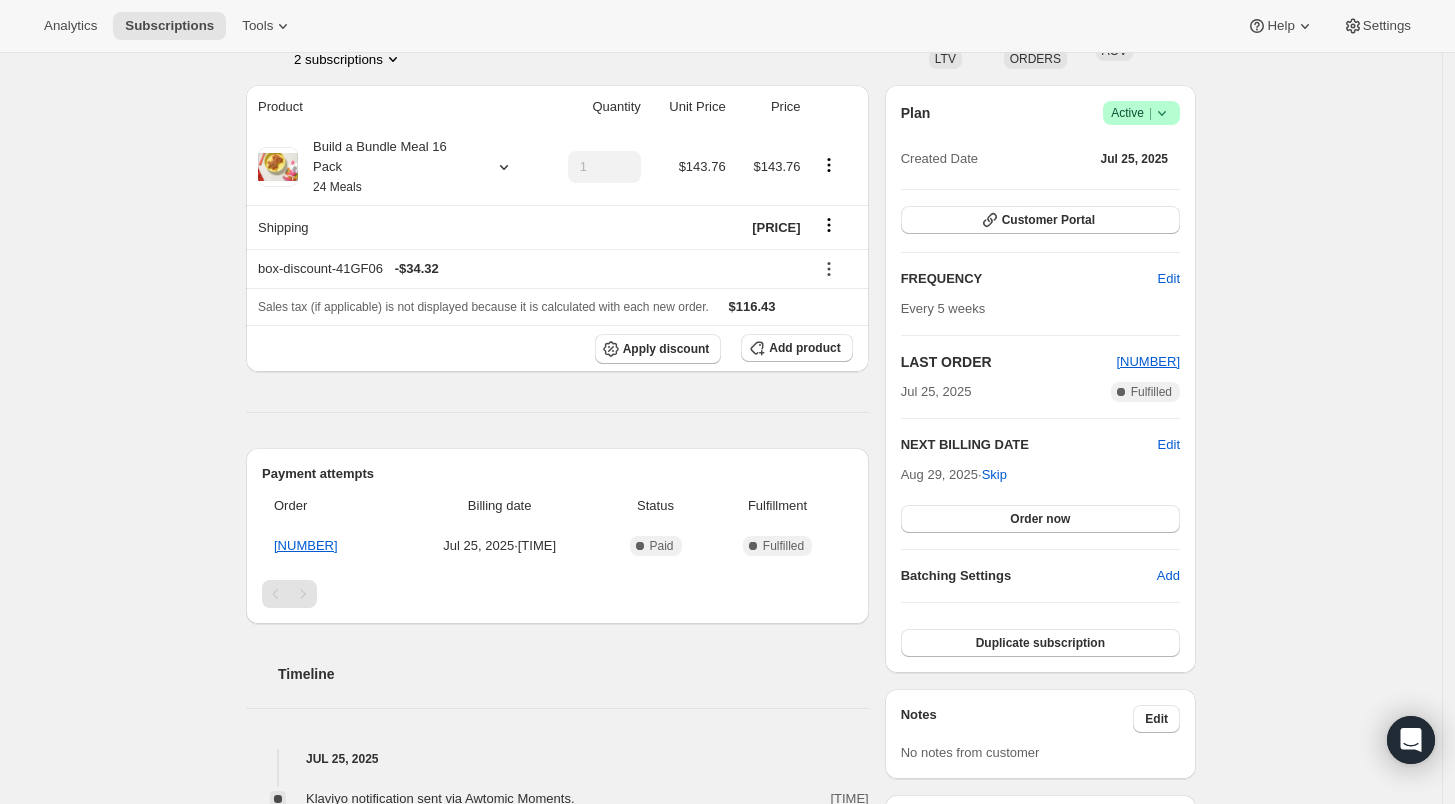 scroll, scrollTop: 0, scrollLeft: 0, axis: both 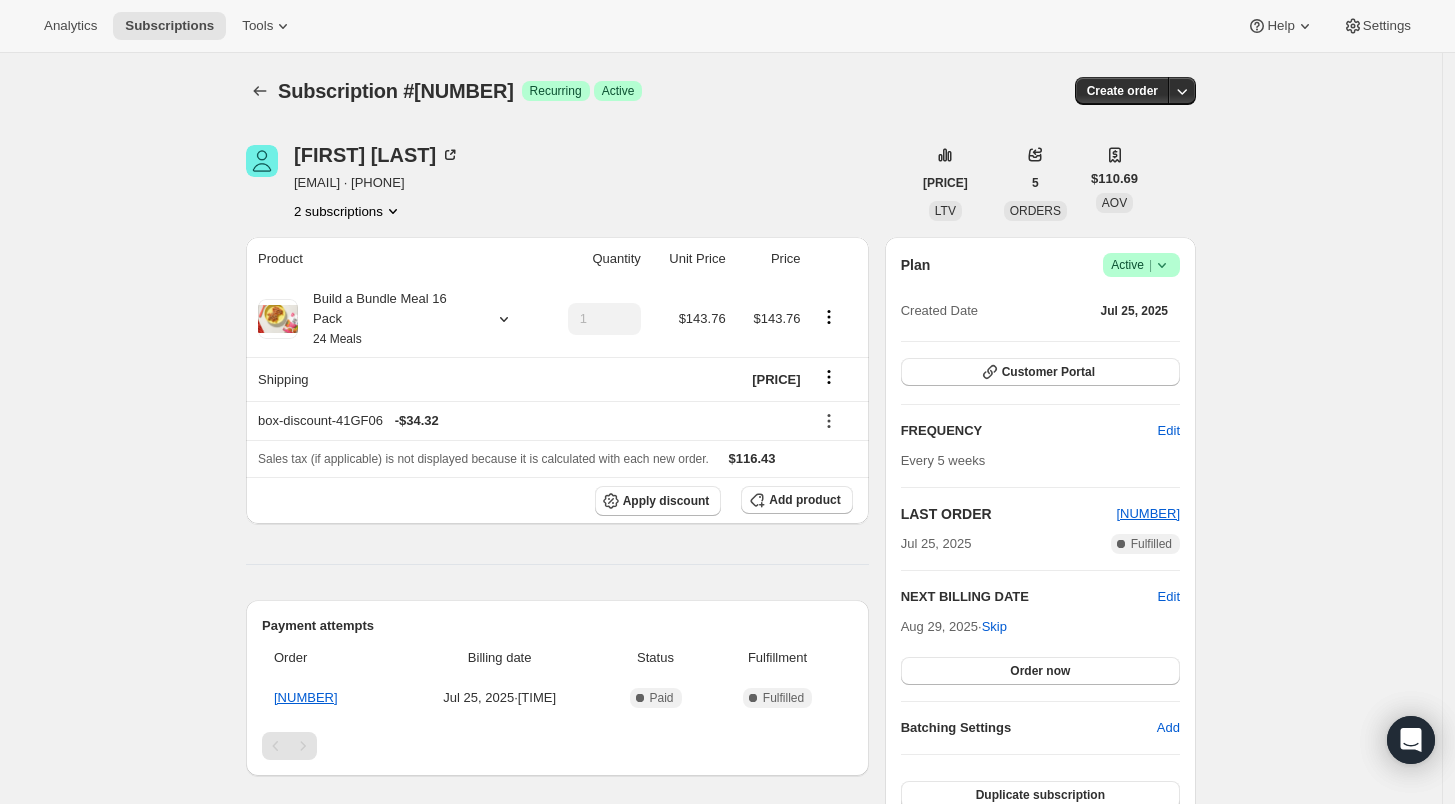 drag, startPoint x: 300, startPoint y: 189, endPoint x: 480, endPoint y: 187, distance: 180.01111 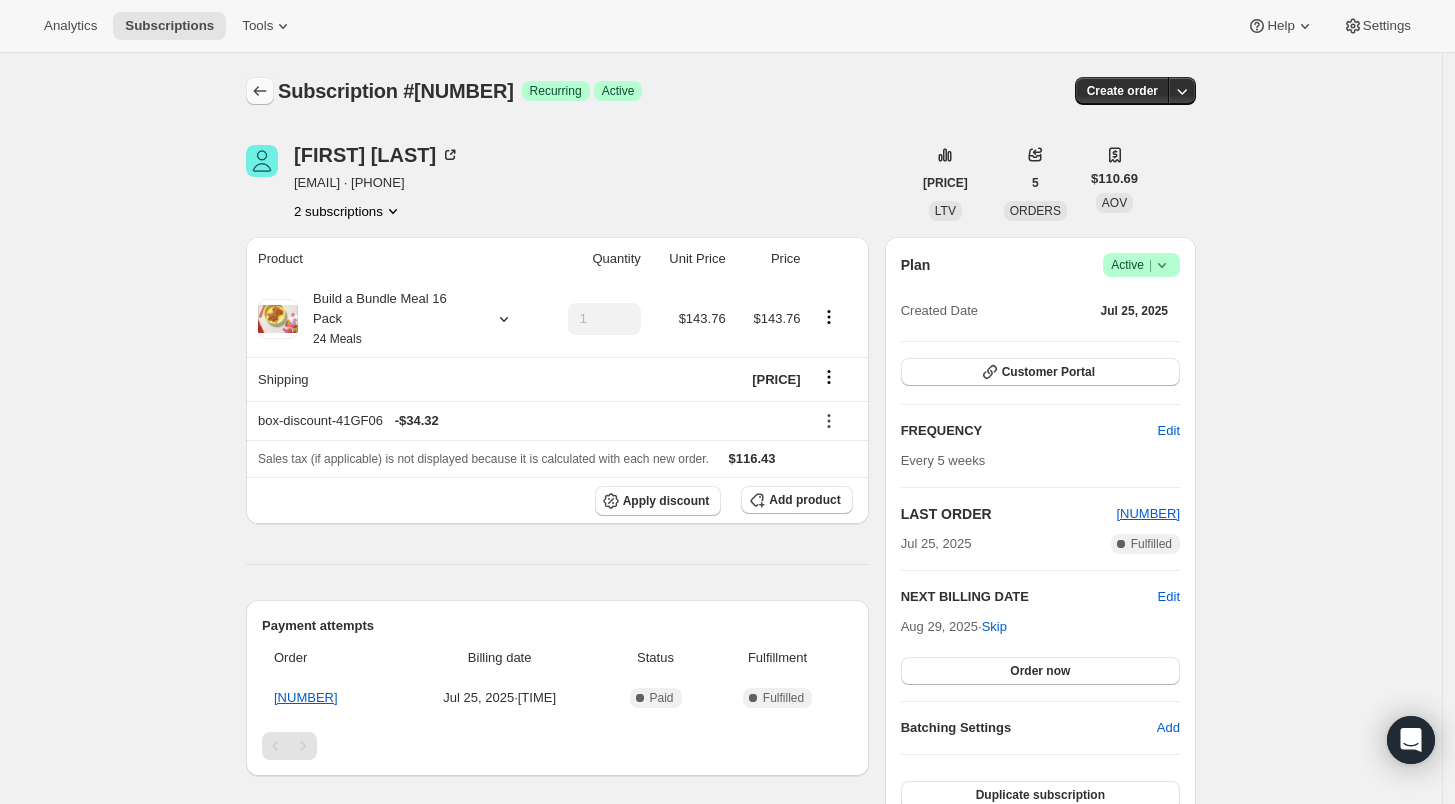 click 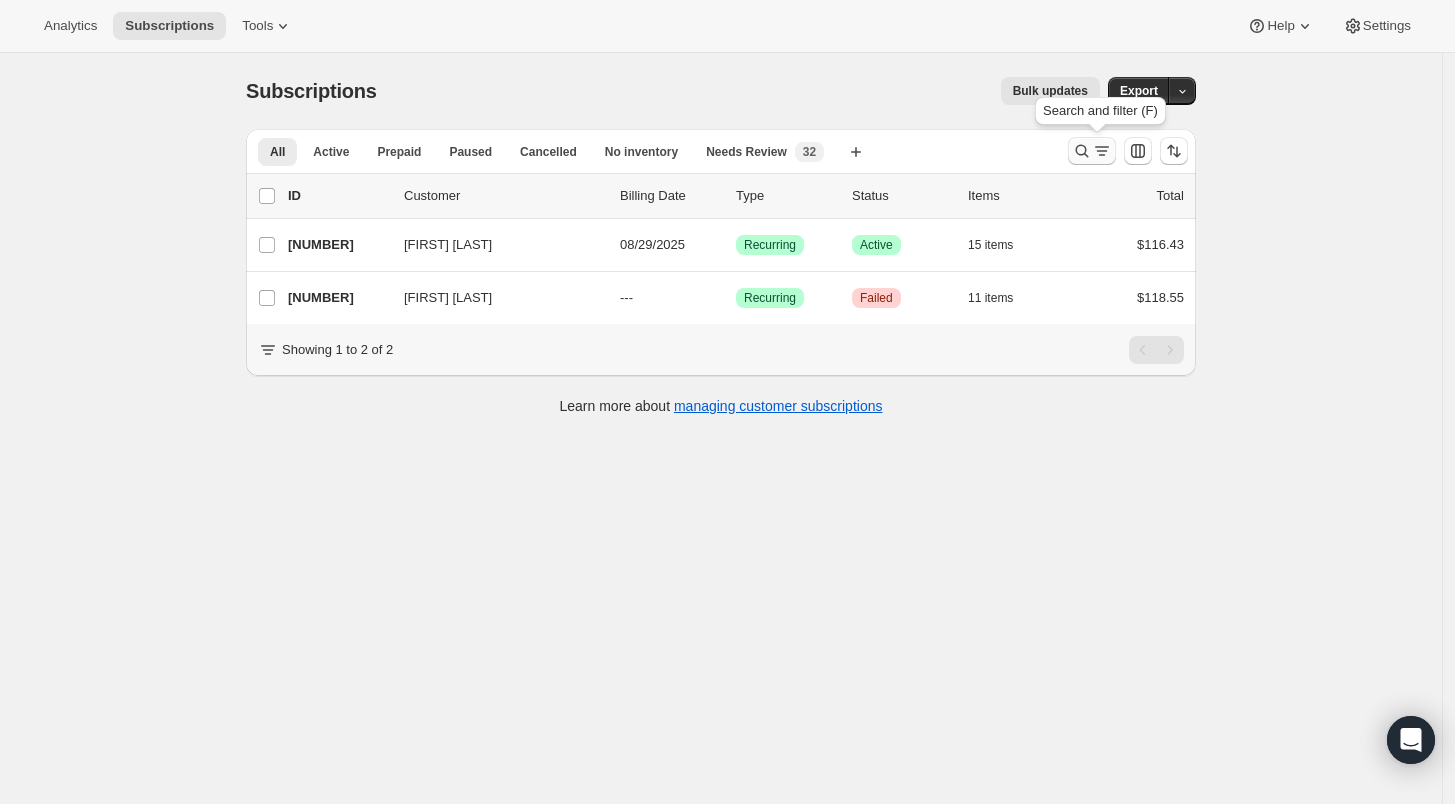 click 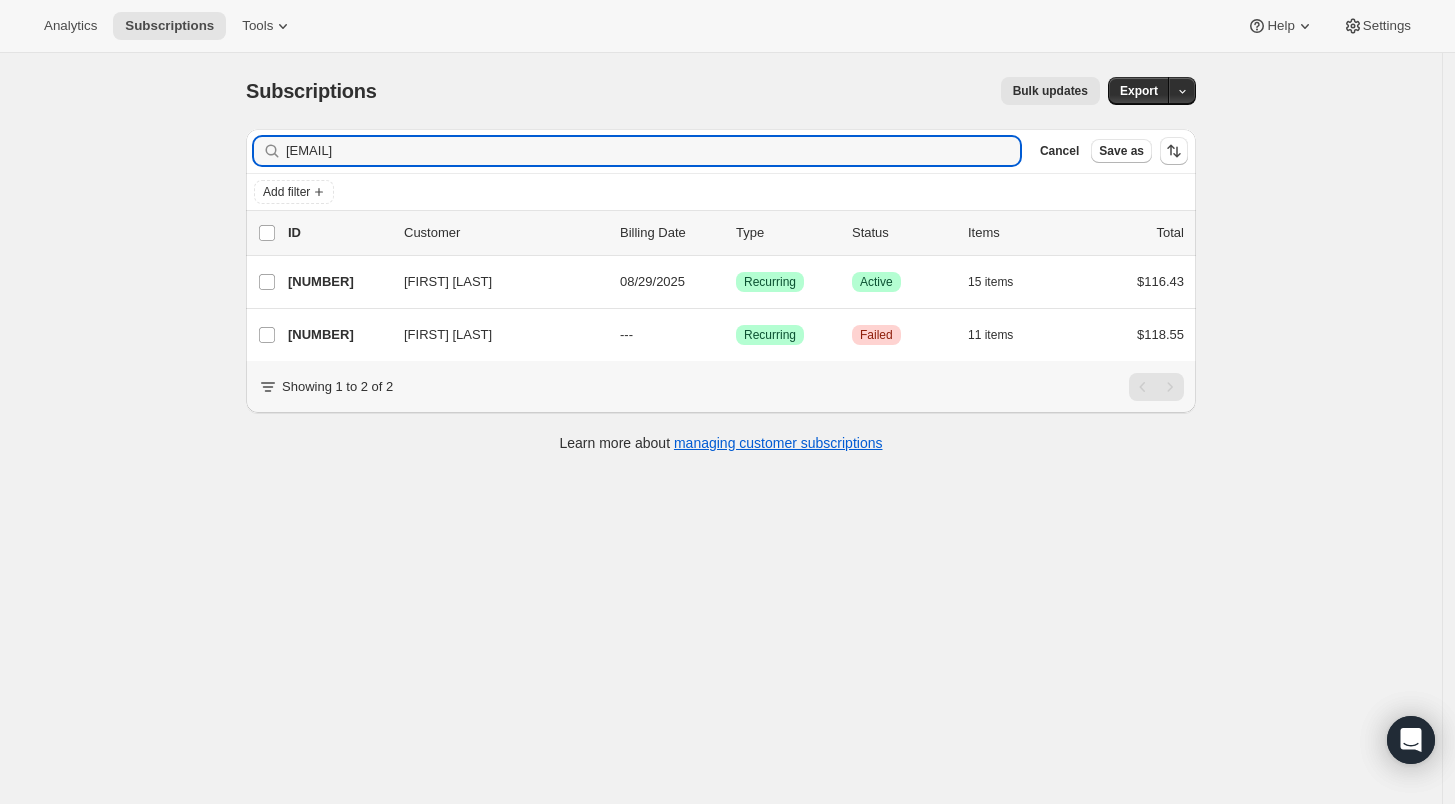 drag, startPoint x: 491, startPoint y: 150, endPoint x: 282, endPoint y: 149, distance: 209.0024 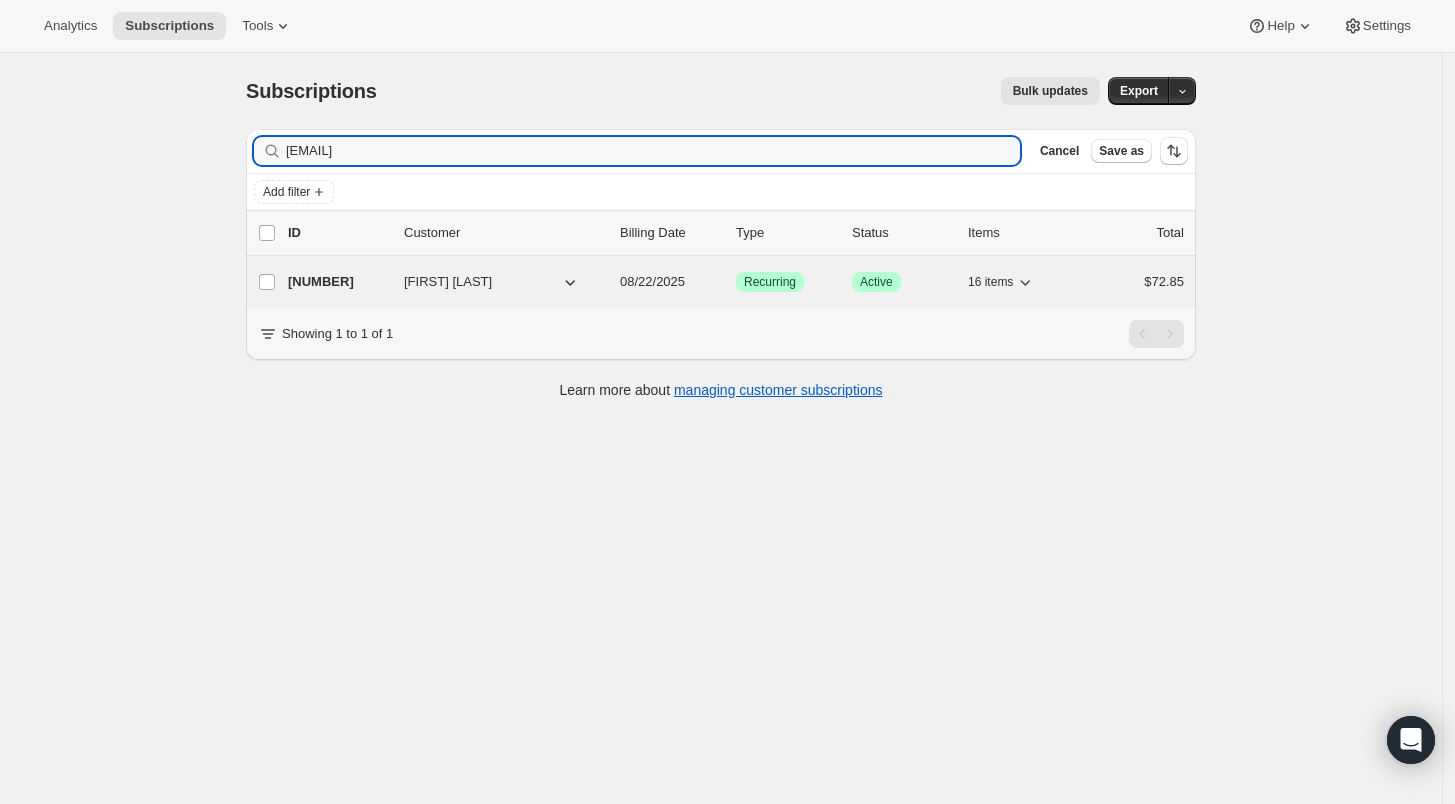 type on "priscilla.saldivia93@gmail.com" 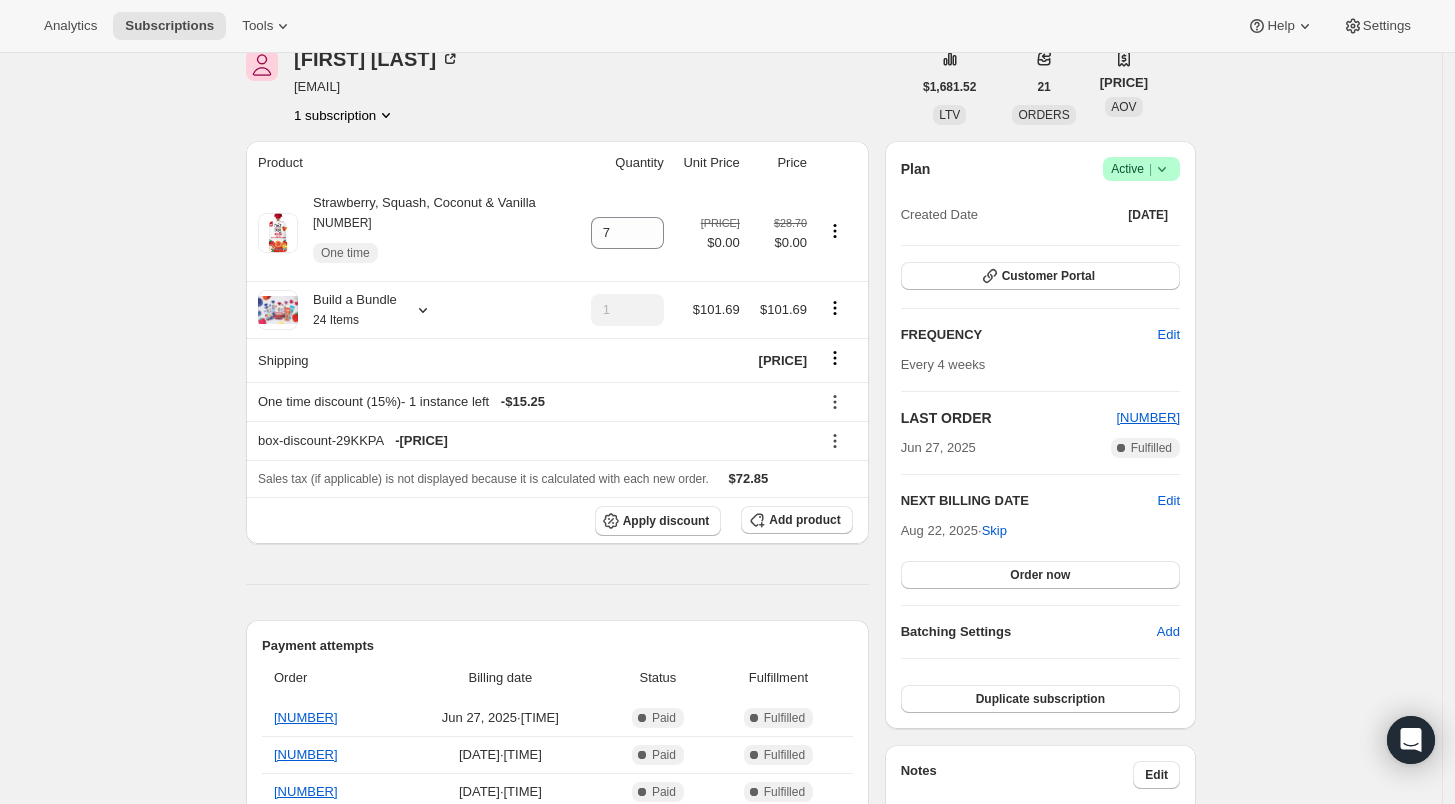 scroll, scrollTop: 0, scrollLeft: 0, axis: both 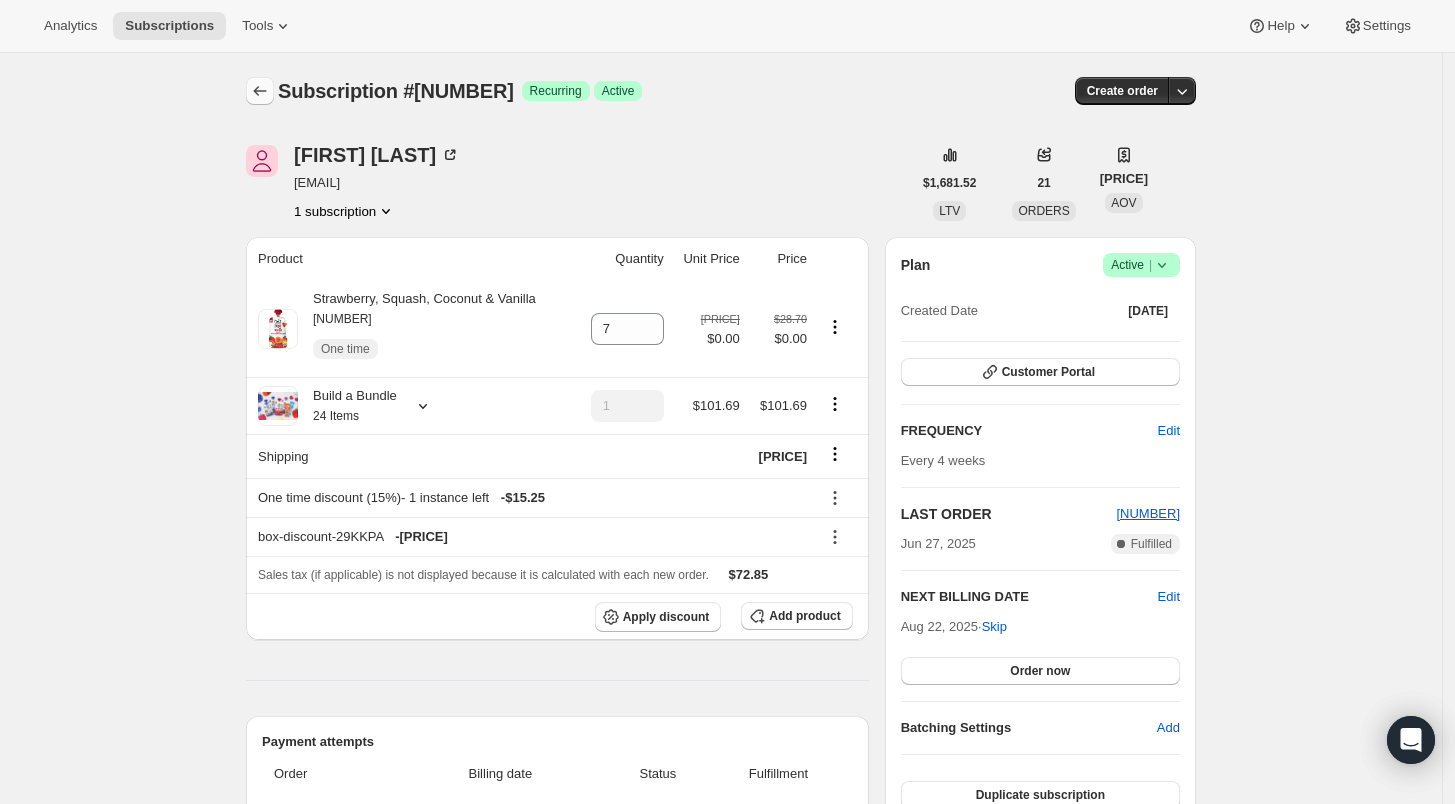 click 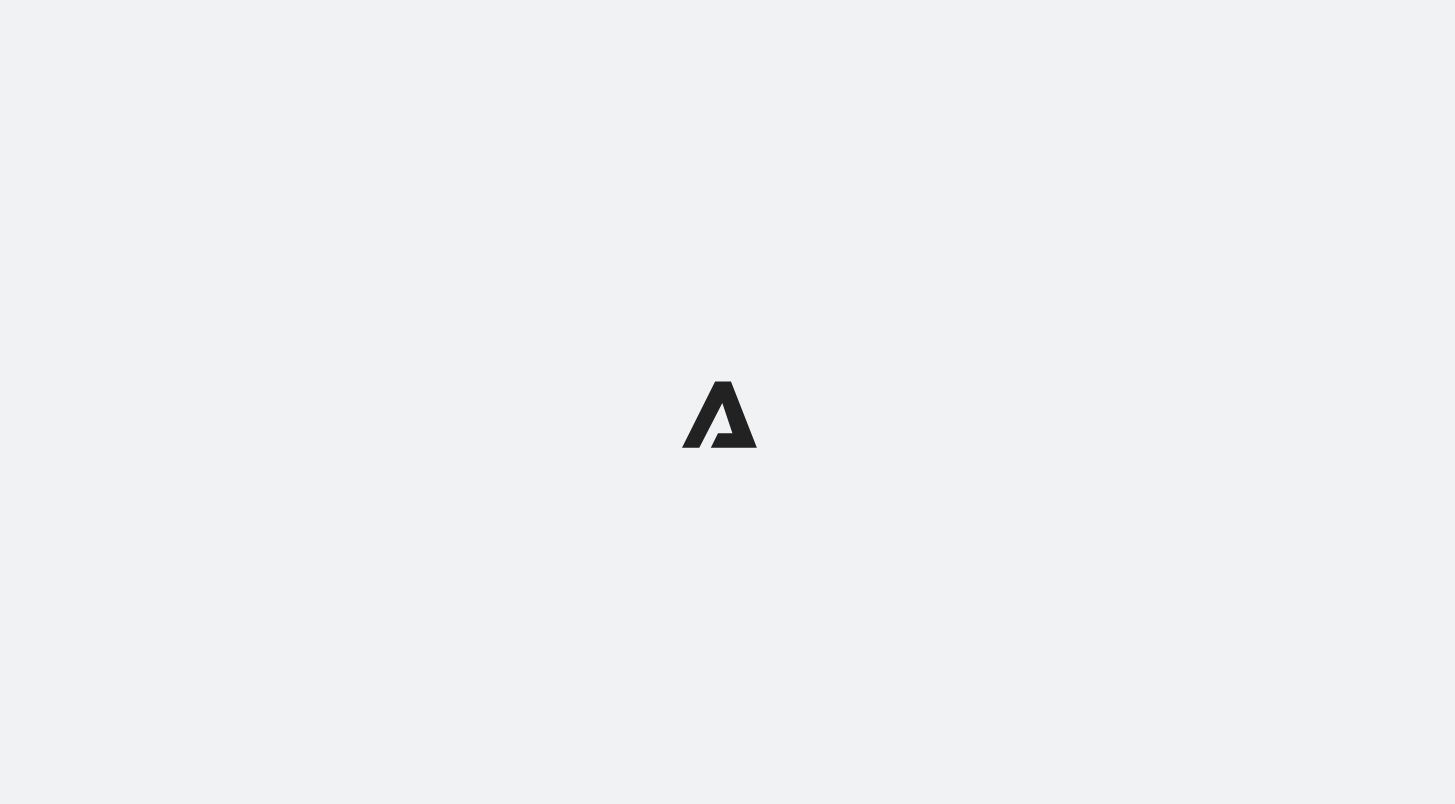 scroll, scrollTop: 0, scrollLeft: 0, axis: both 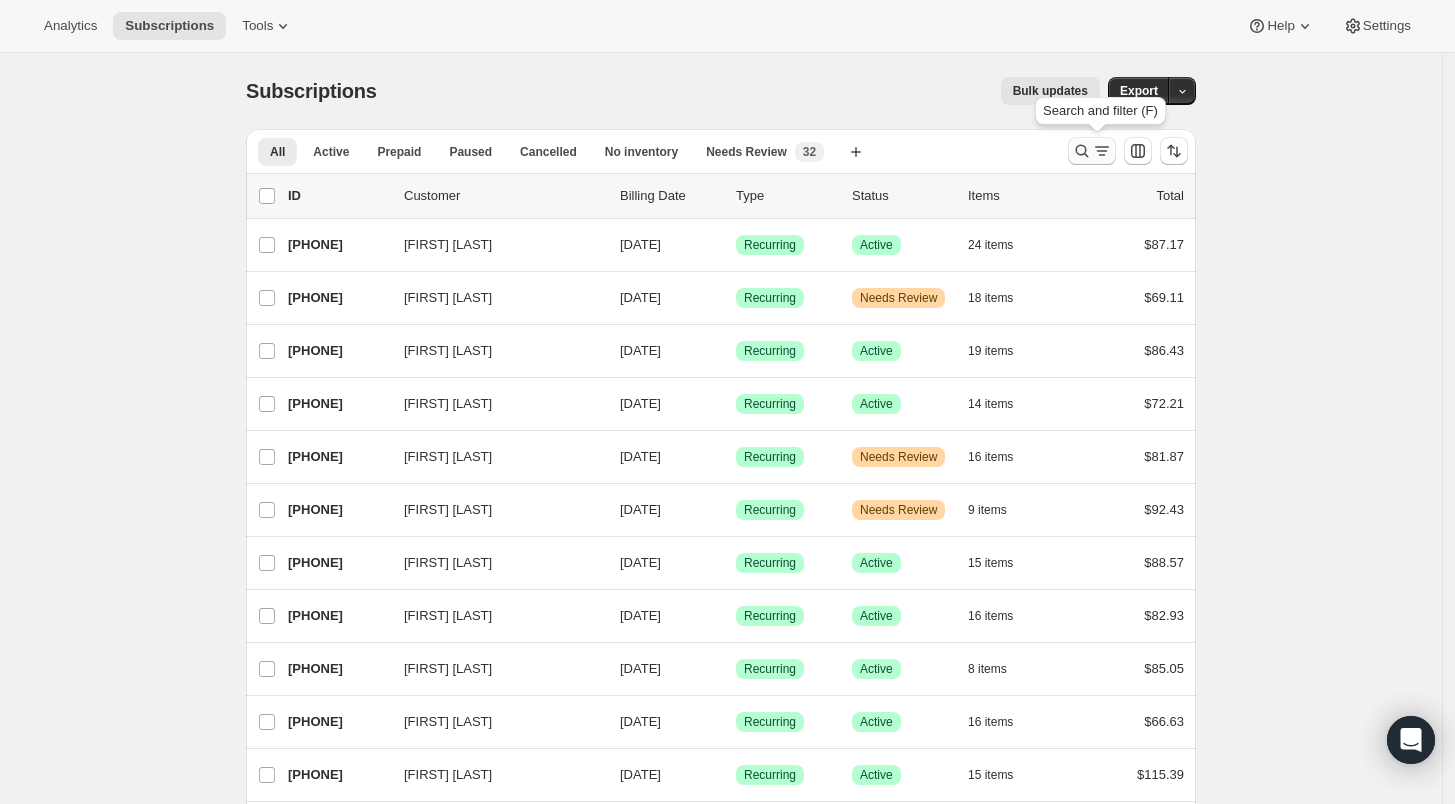 click 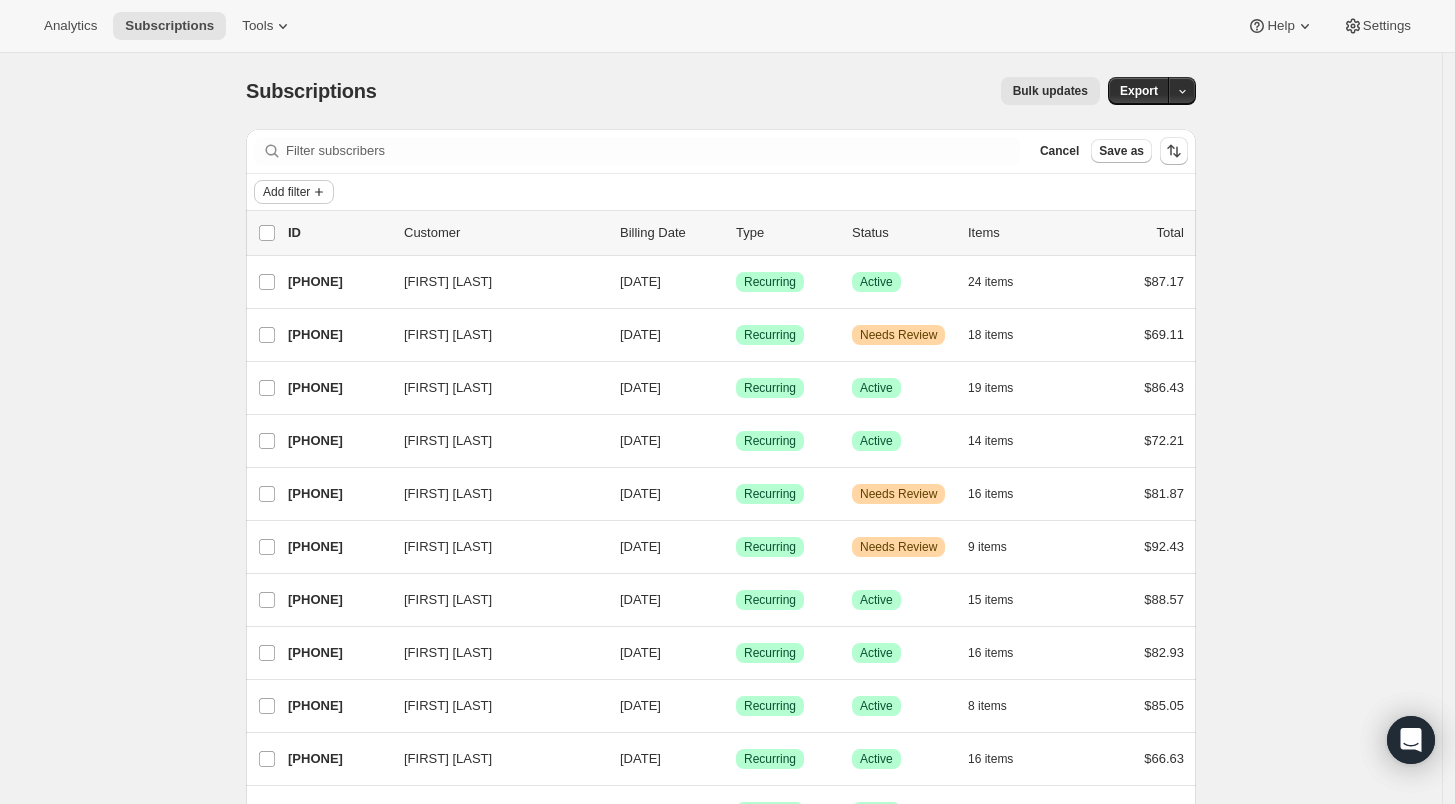 click on "Add filter" at bounding box center (286, 192) 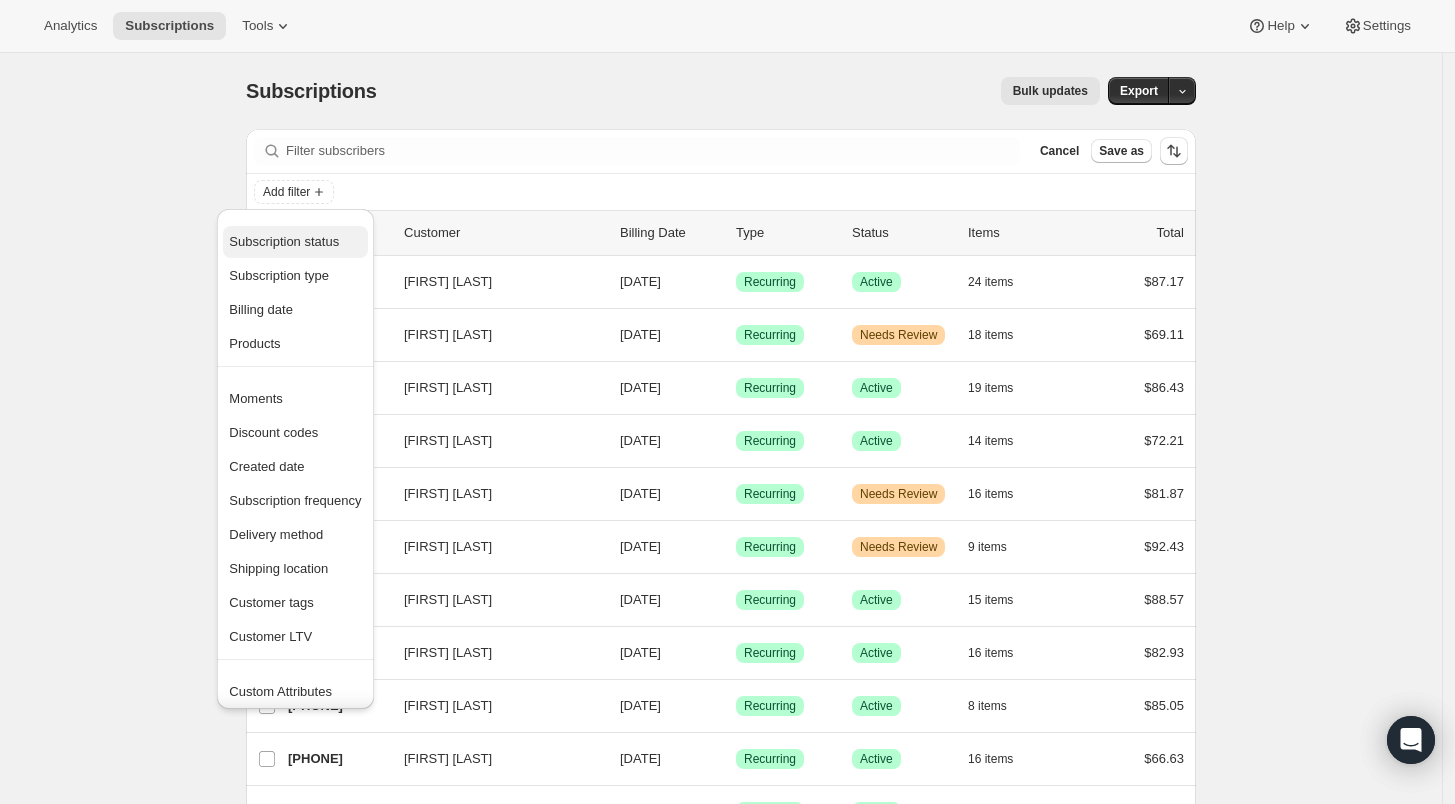 click on "Subscription status" at bounding box center [284, 241] 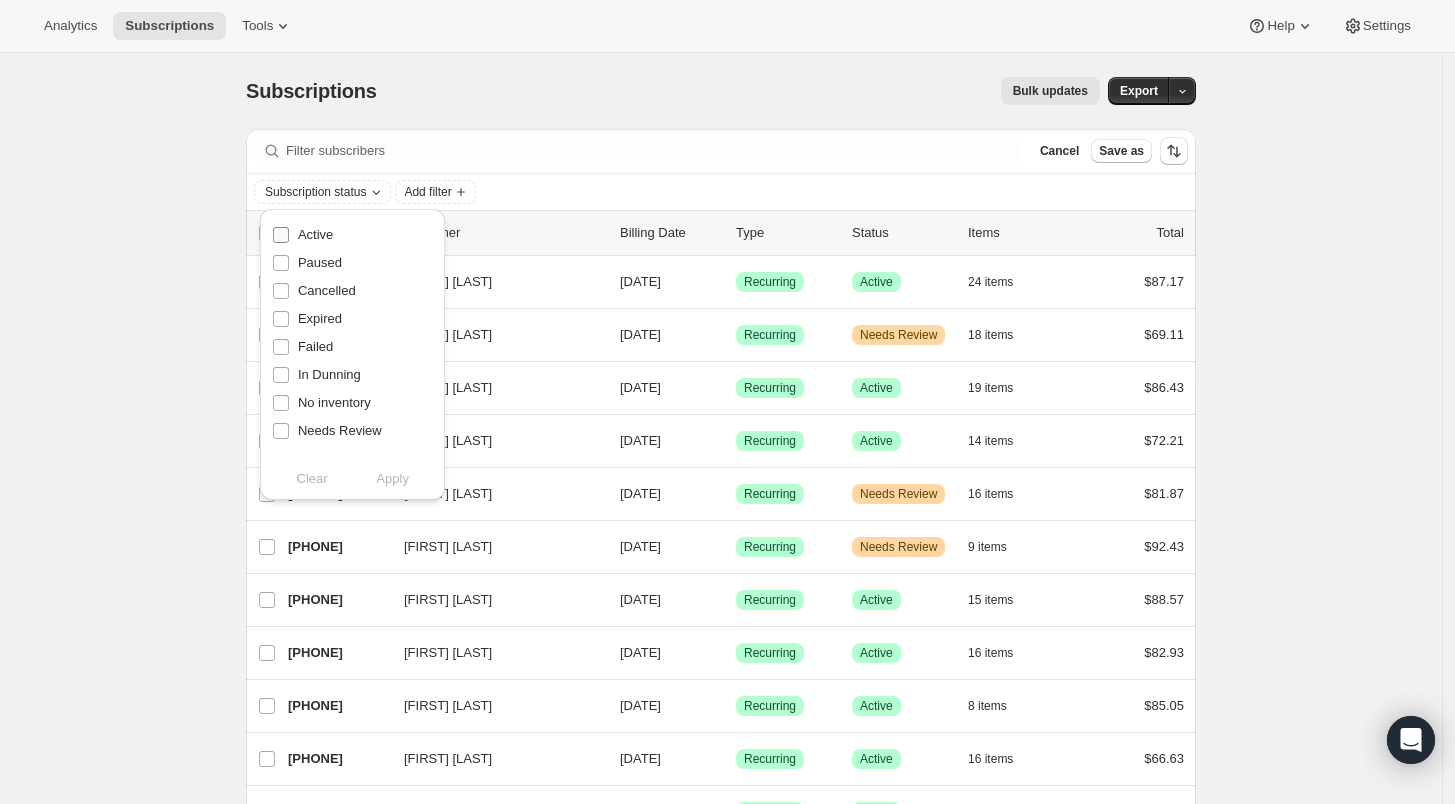 click on "Active" at bounding box center [315, 234] 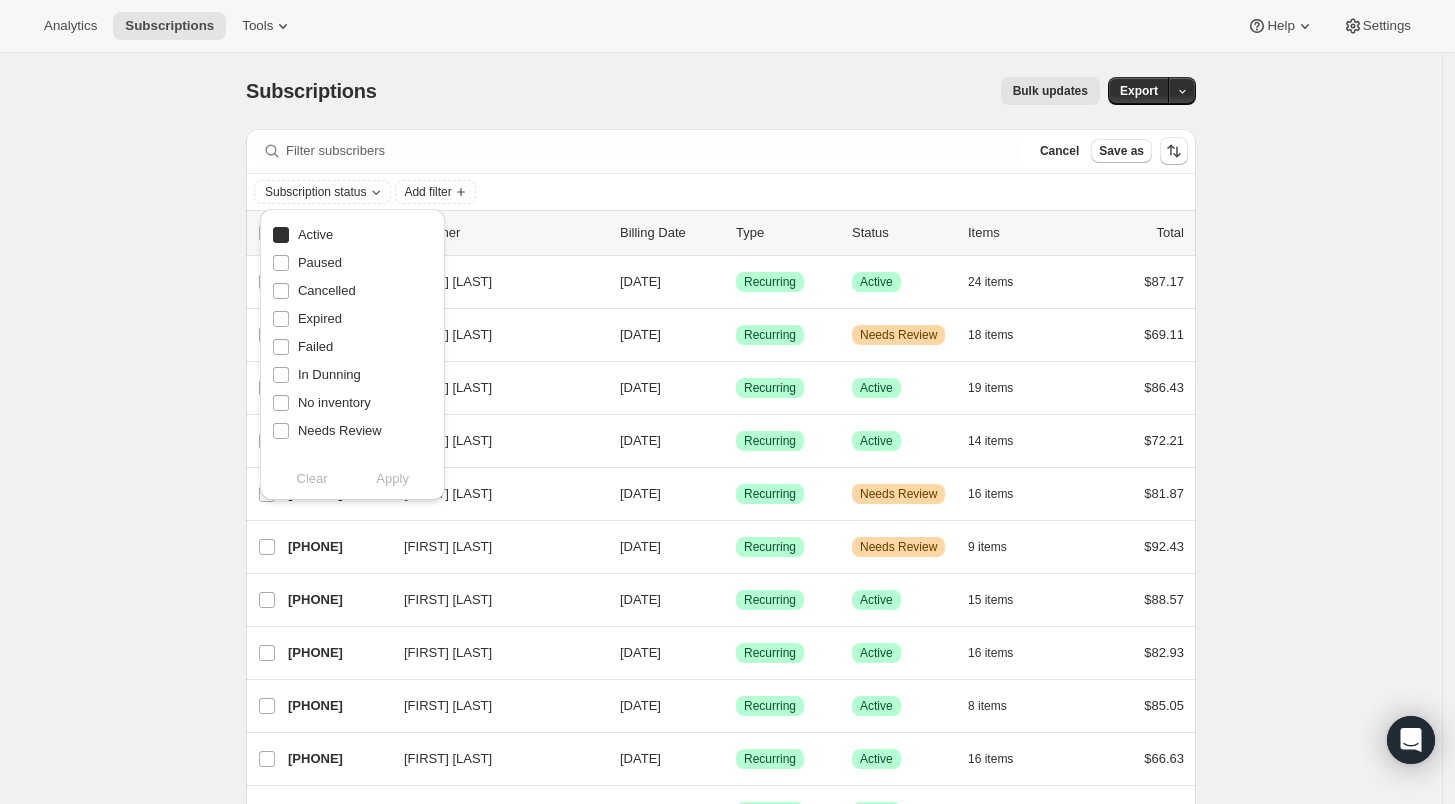 checkbox on "true" 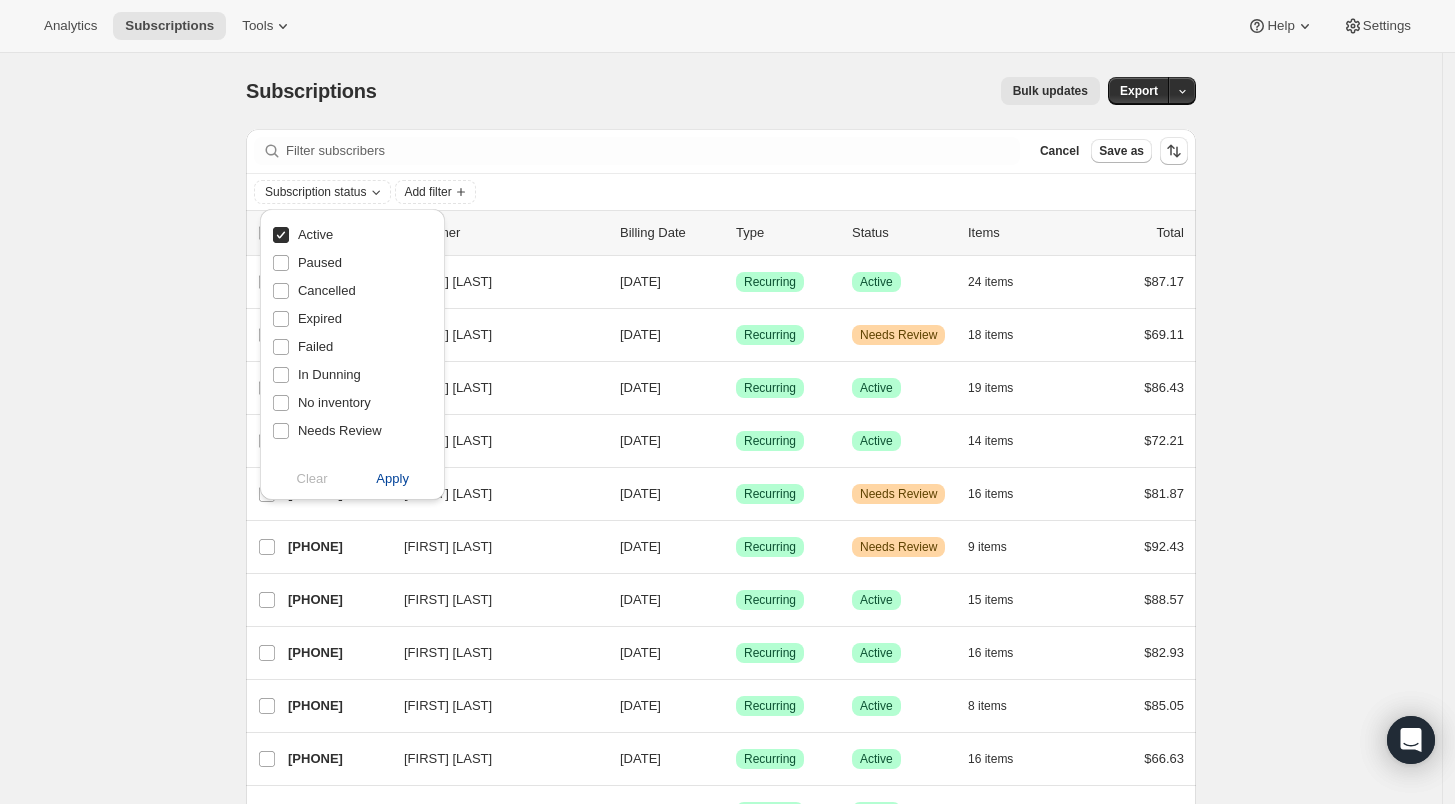 click on "Apply" at bounding box center (392, 479) 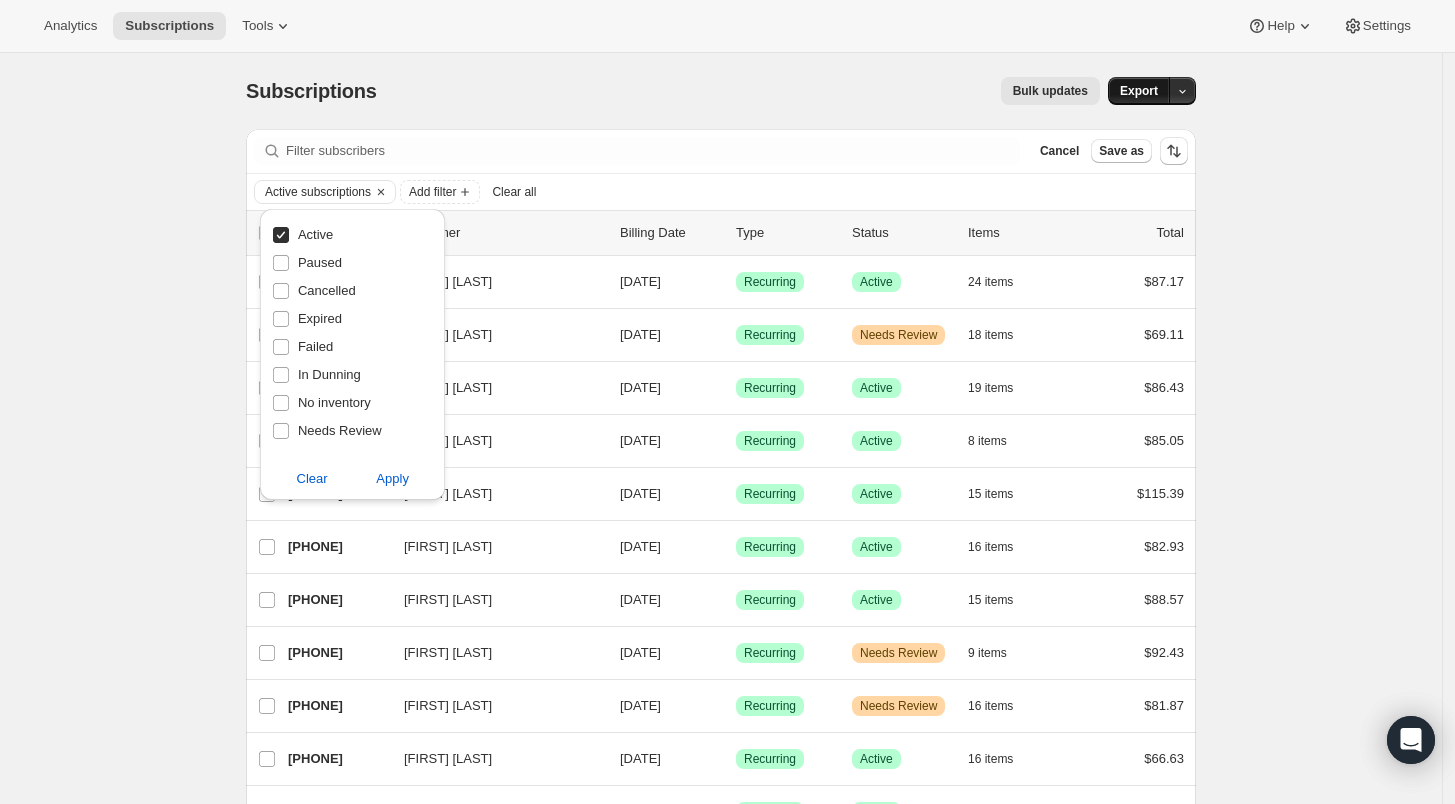 click on "Export" at bounding box center (1139, 91) 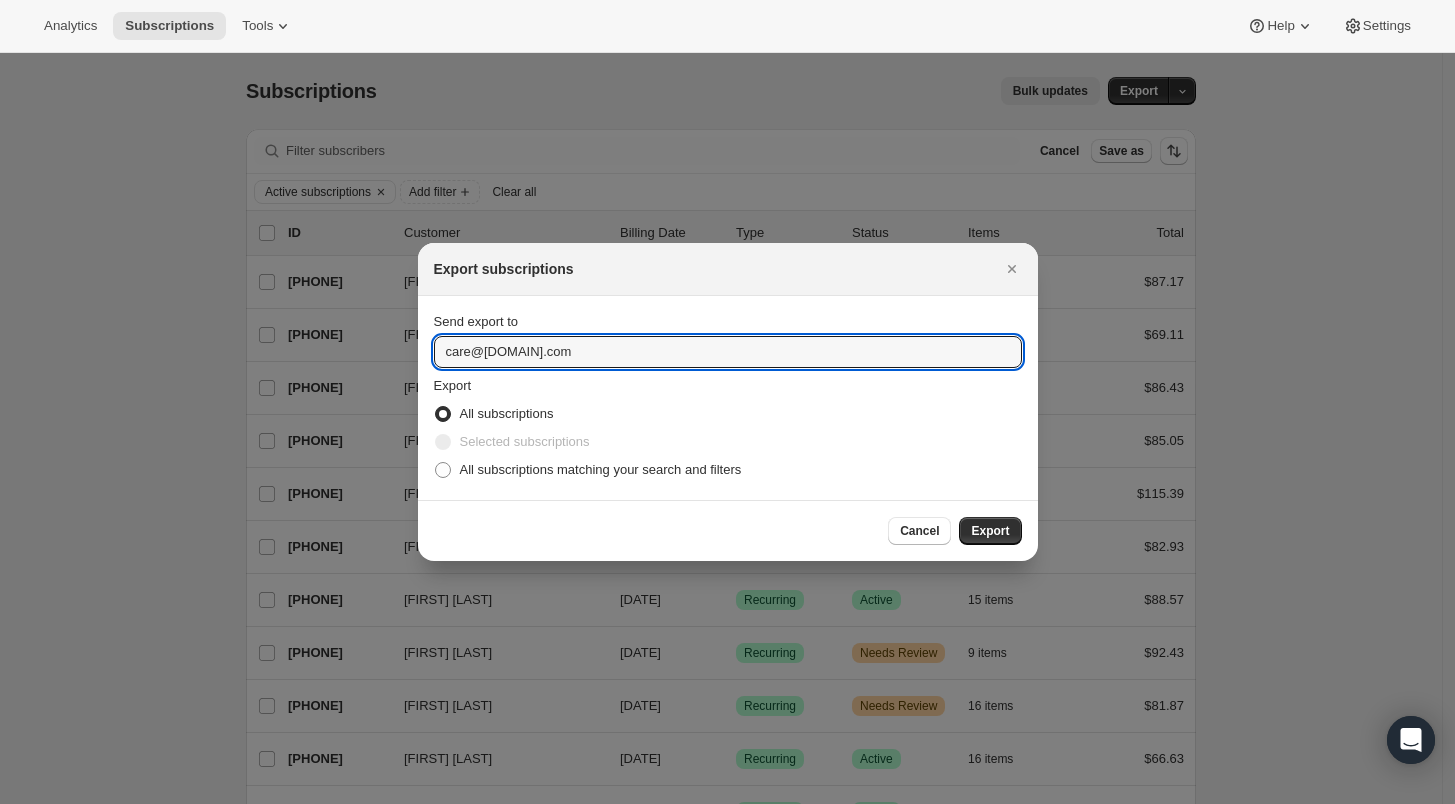 drag, startPoint x: 460, startPoint y: 353, endPoint x: 411, endPoint y: 353, distance: 49 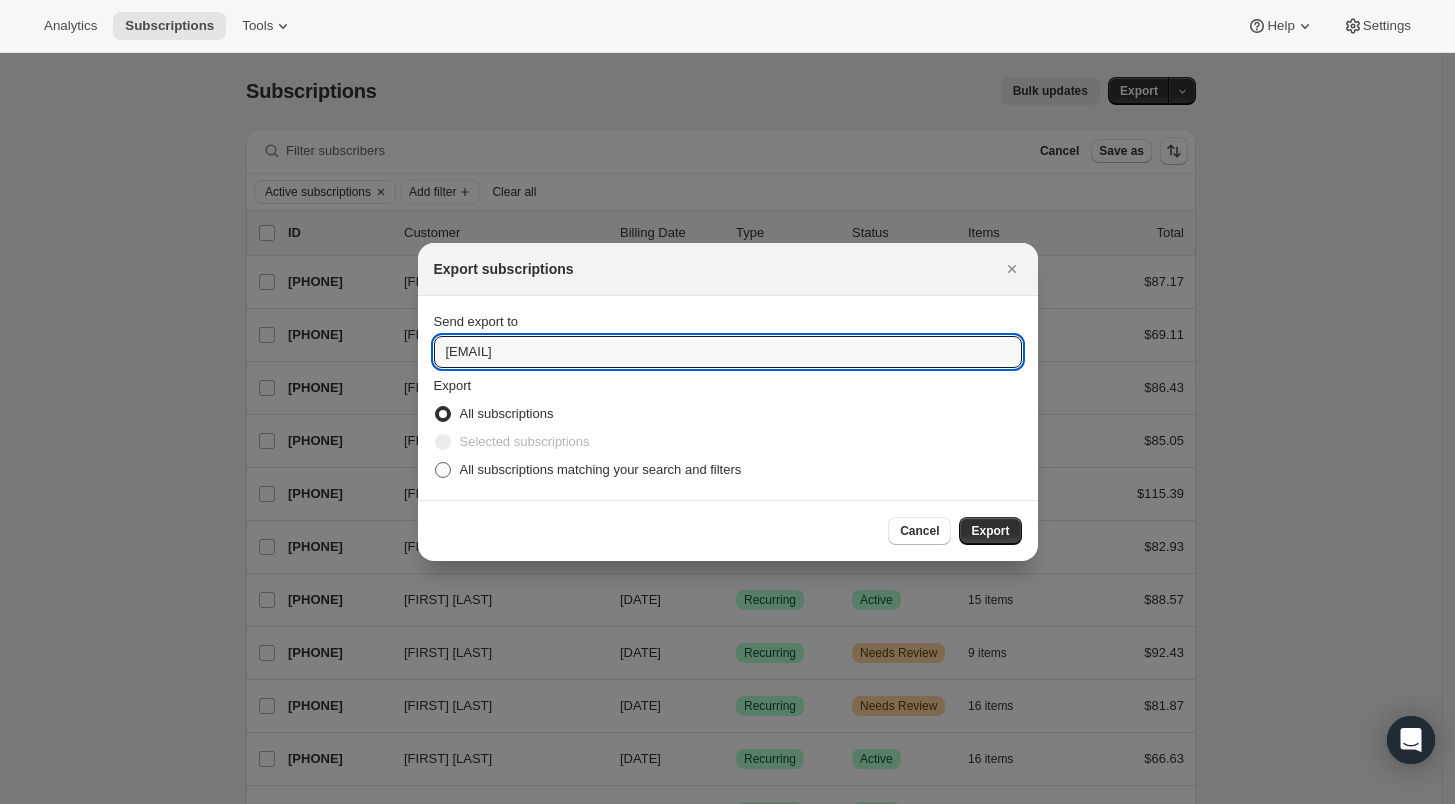 type on "lee@uponafarm.com" 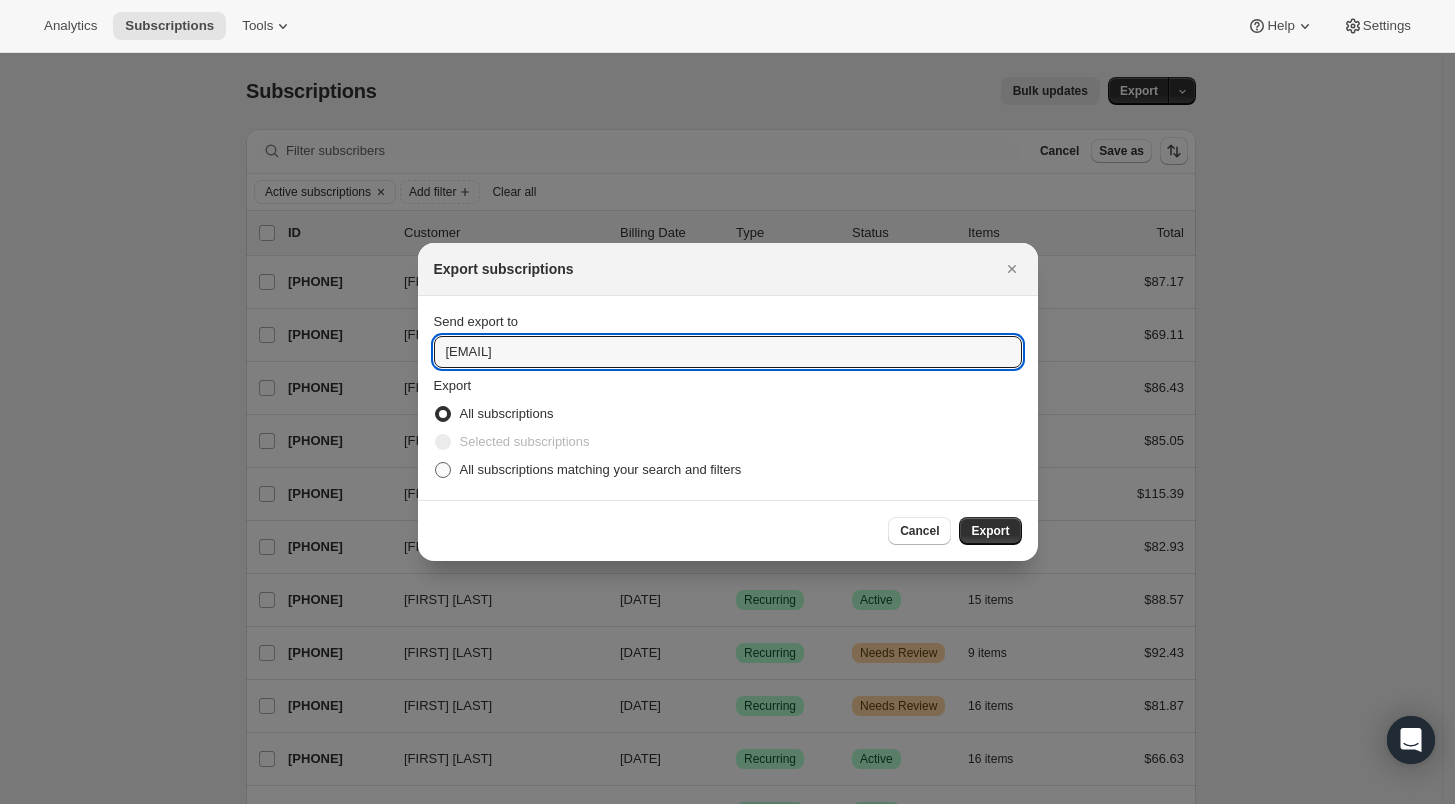 radio on "true" 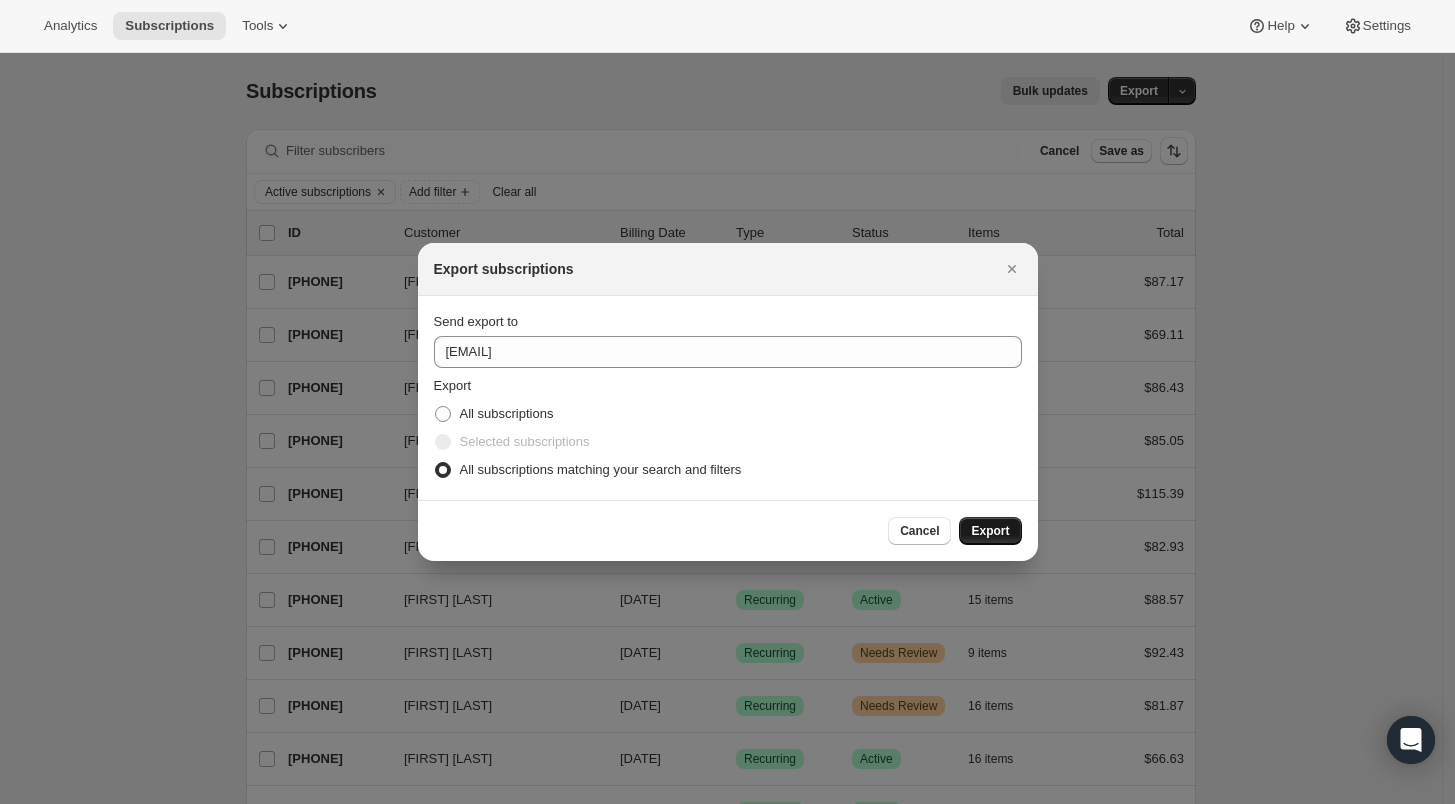click on "Export" at bounding box center [990, 531] 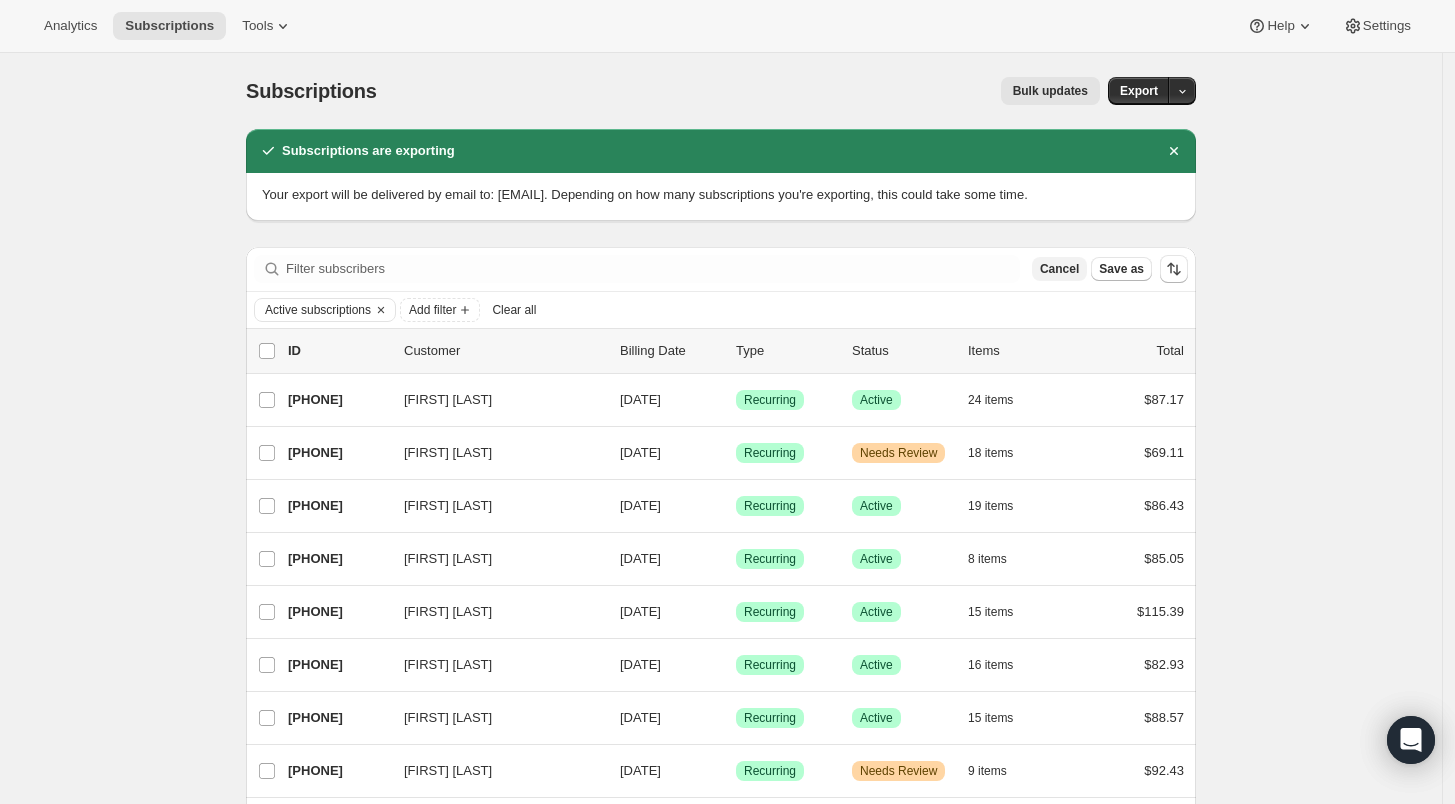 click on "Cancel" at bounding box center [1059, 269] 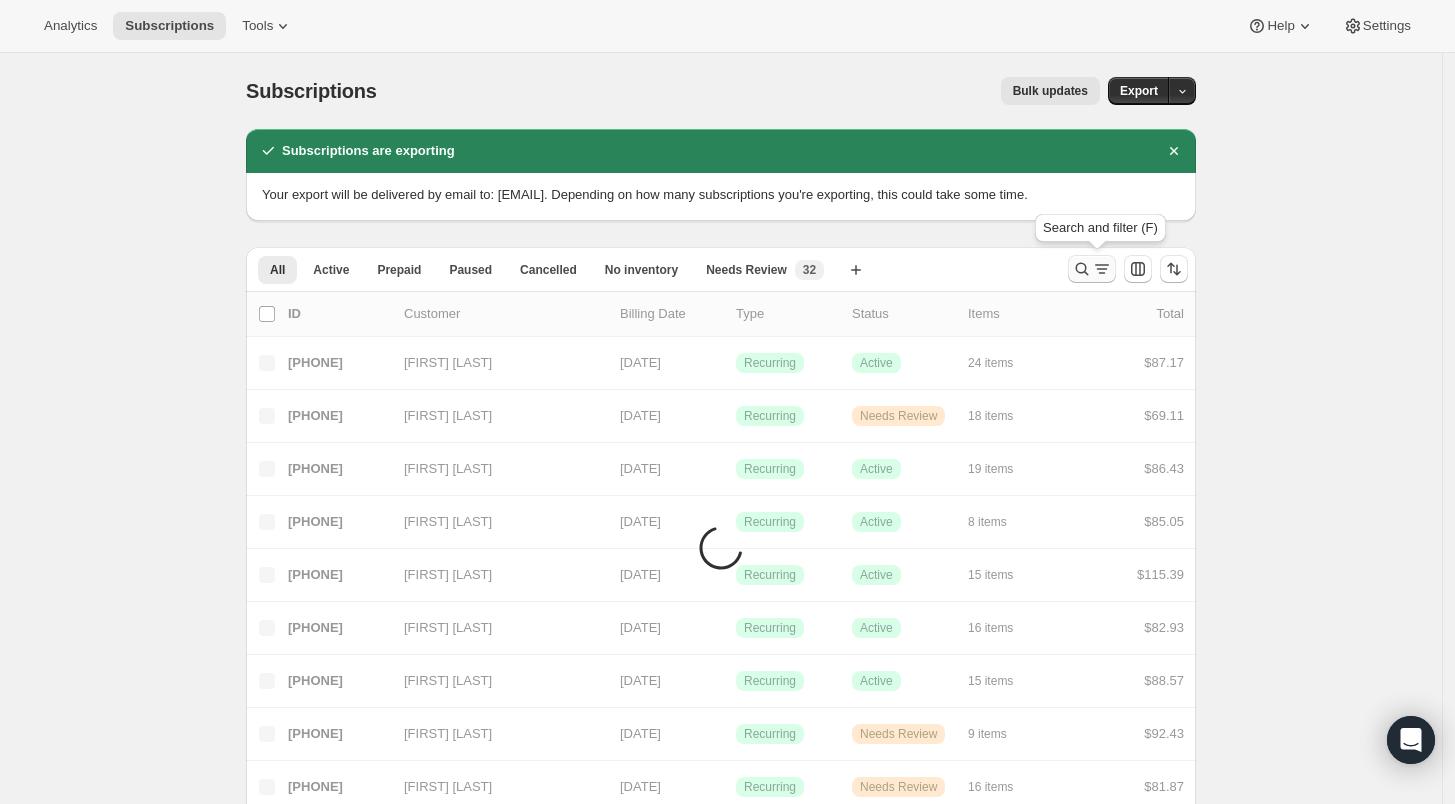 click 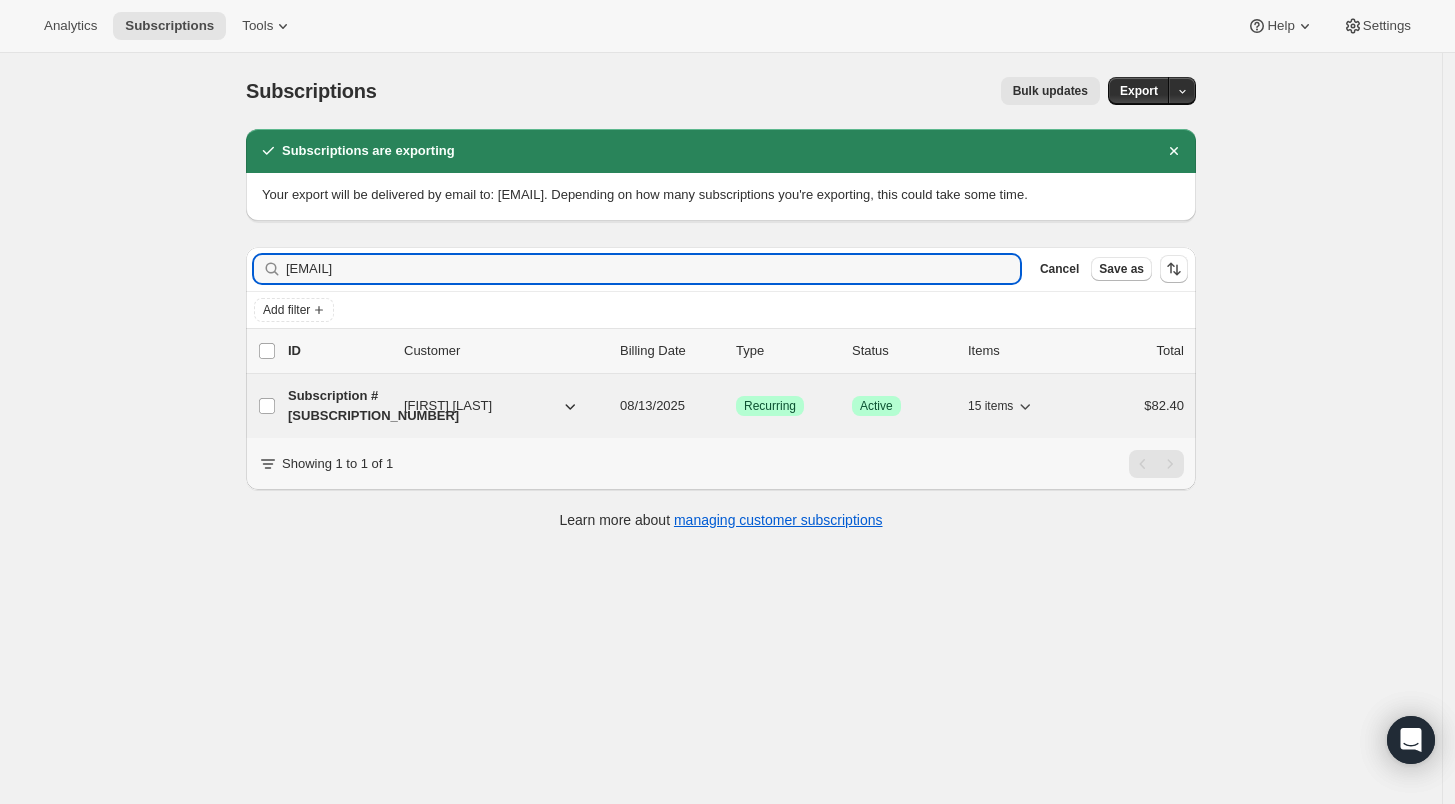 type on "akela@oania.org" 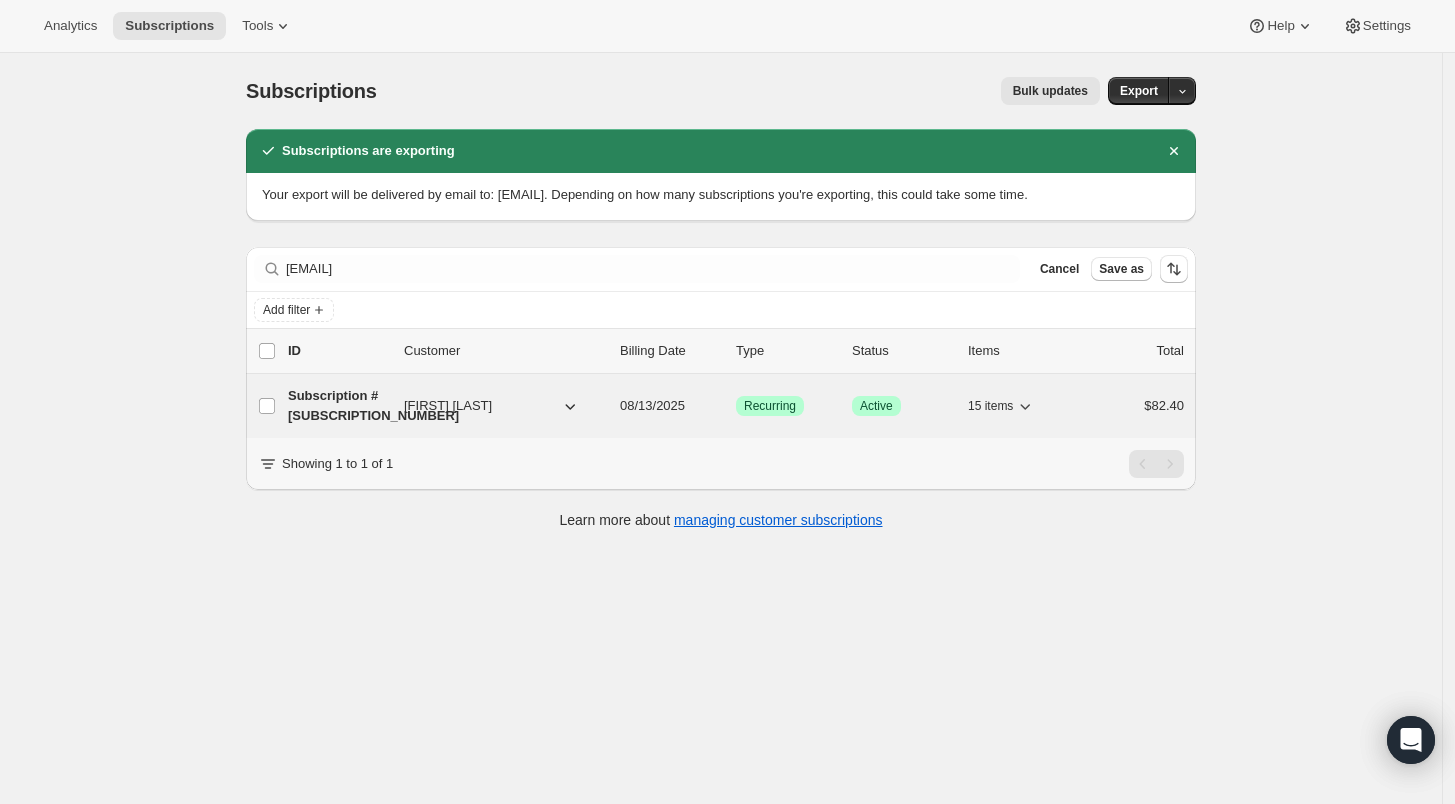 click on "27242365010" at bounding box center [338, 406] 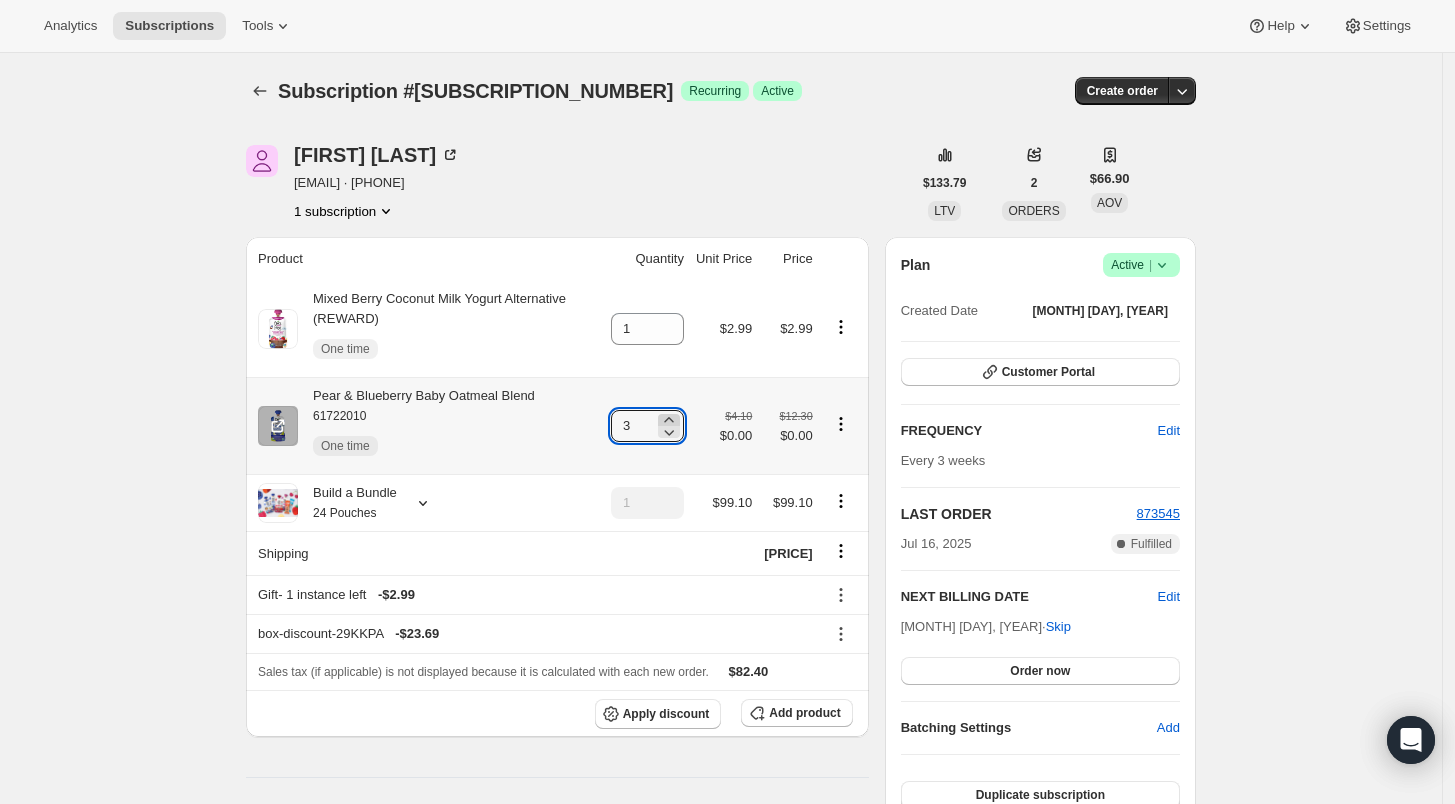 click 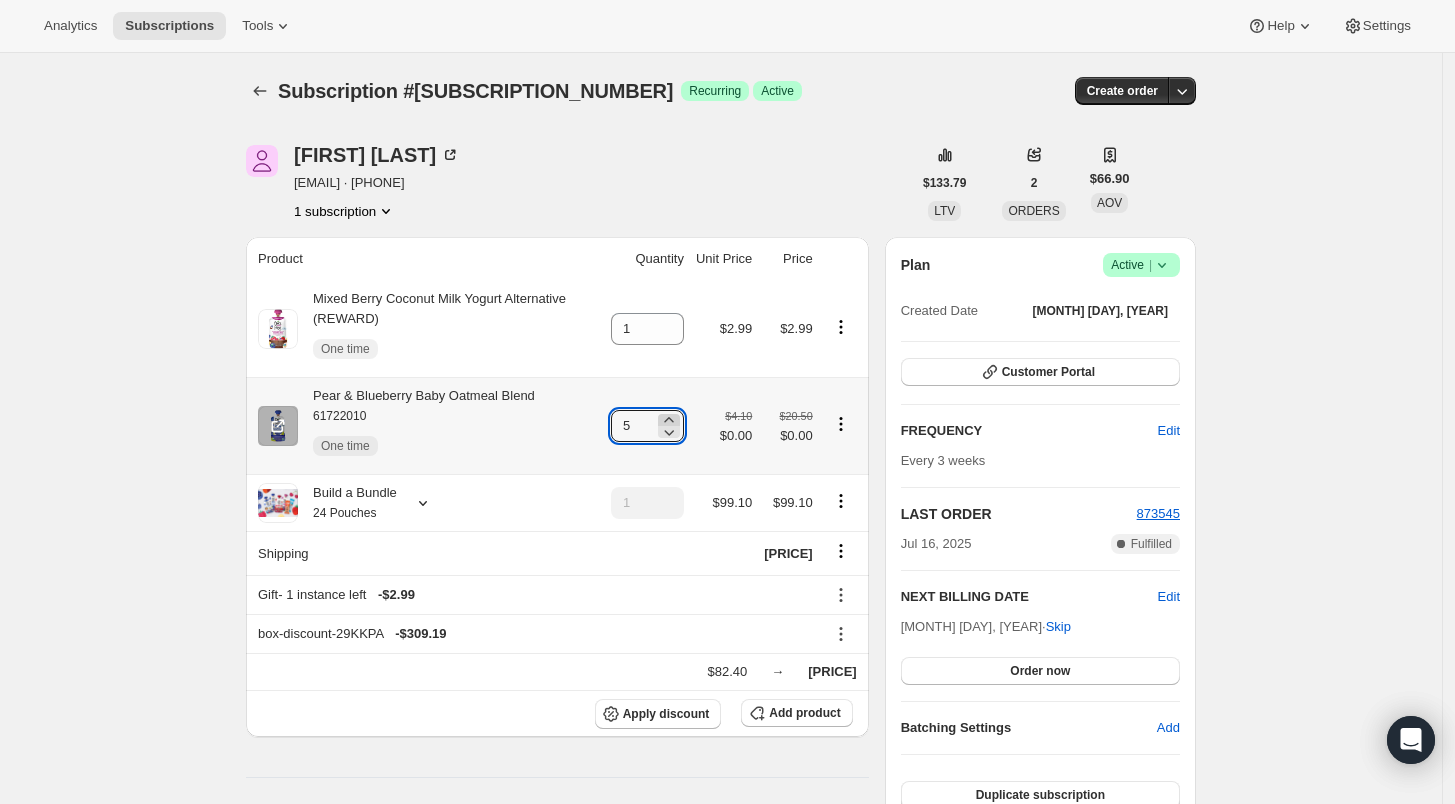 click 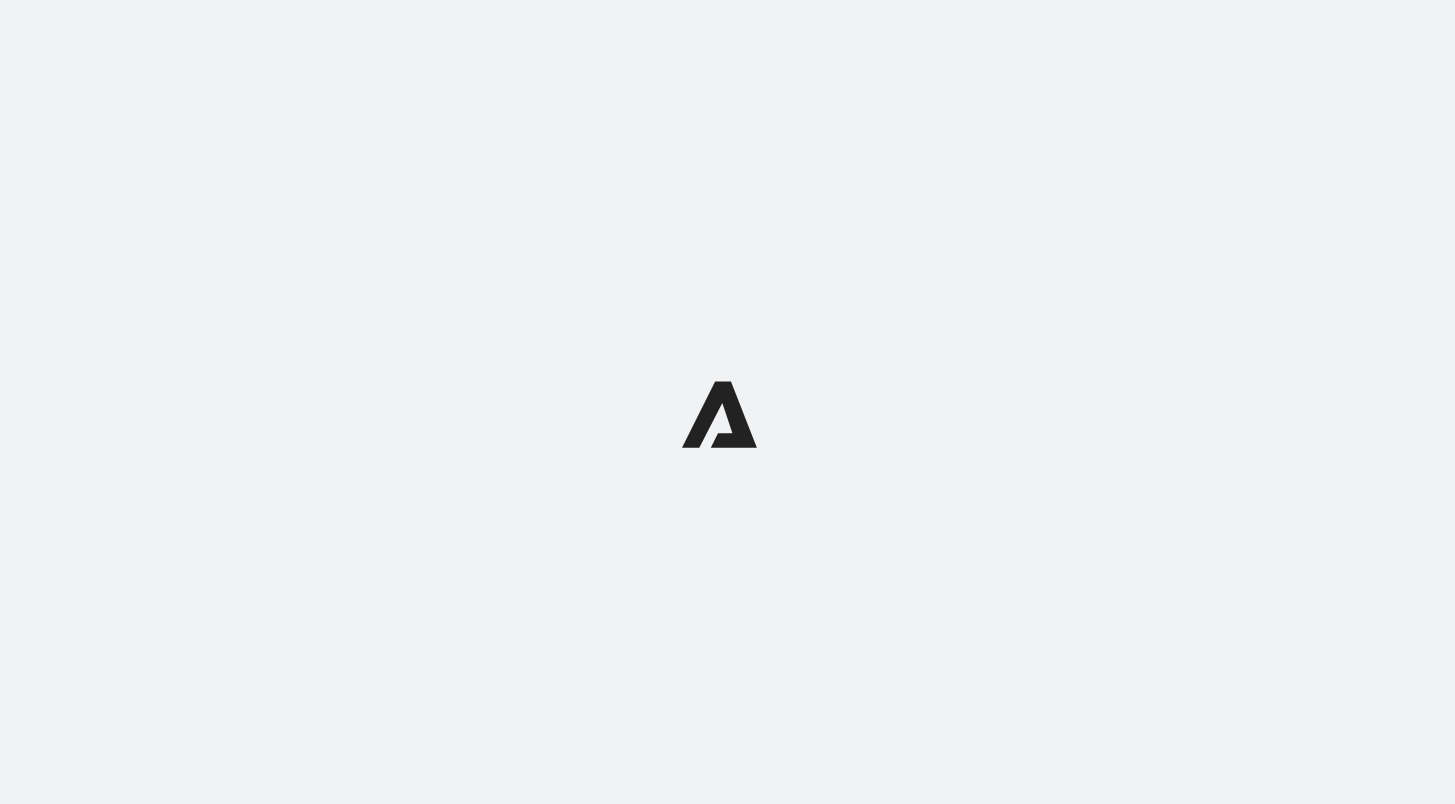 scroll, scrollTop: 0, scrollLeft: 0, axis: both 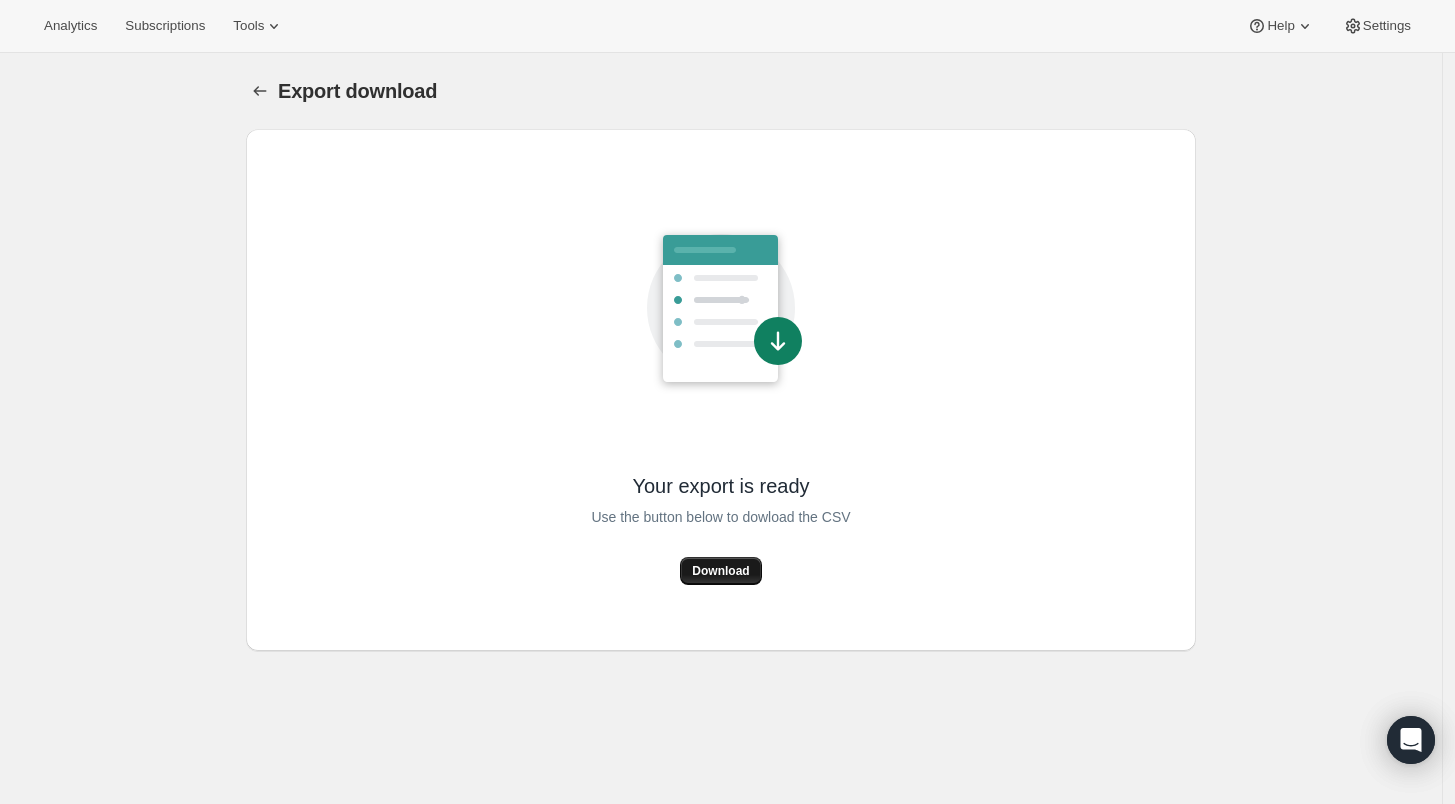 click on "Download" at bounding box center [720, 571] 